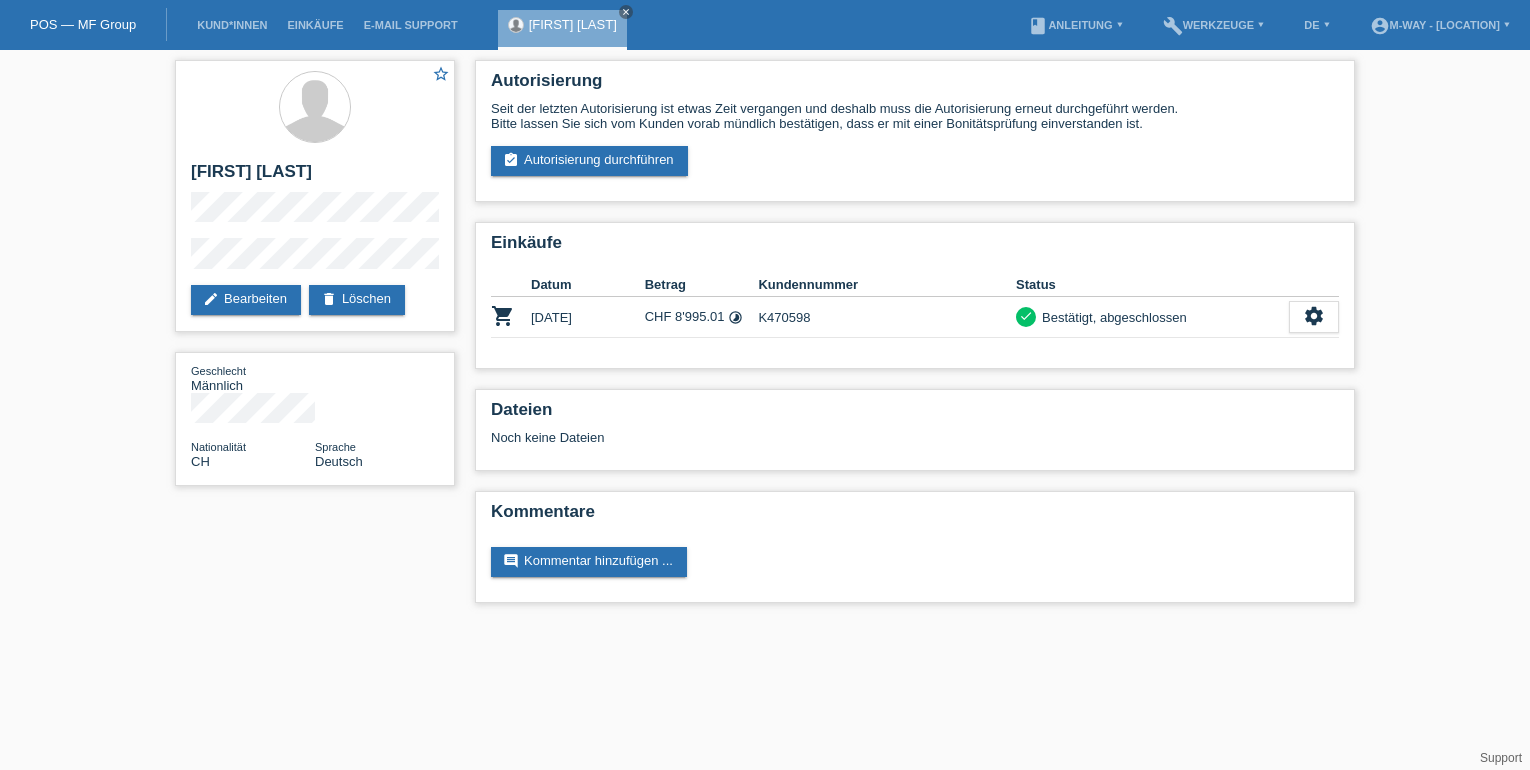 scroll, scrollTop: 0, scrollLeft: 0, axis: both 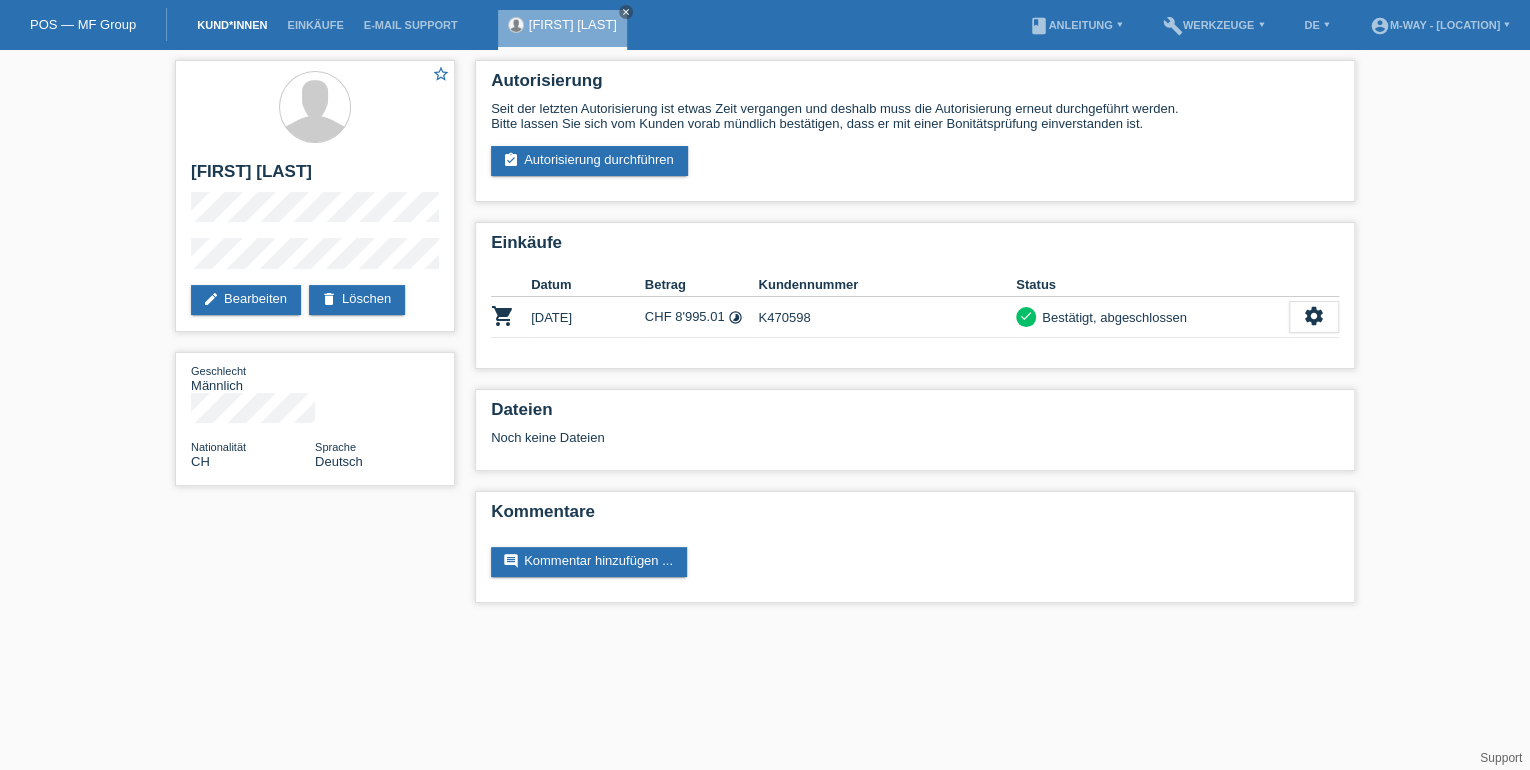click on "Kund*innen" at bounding box center [232, 25] 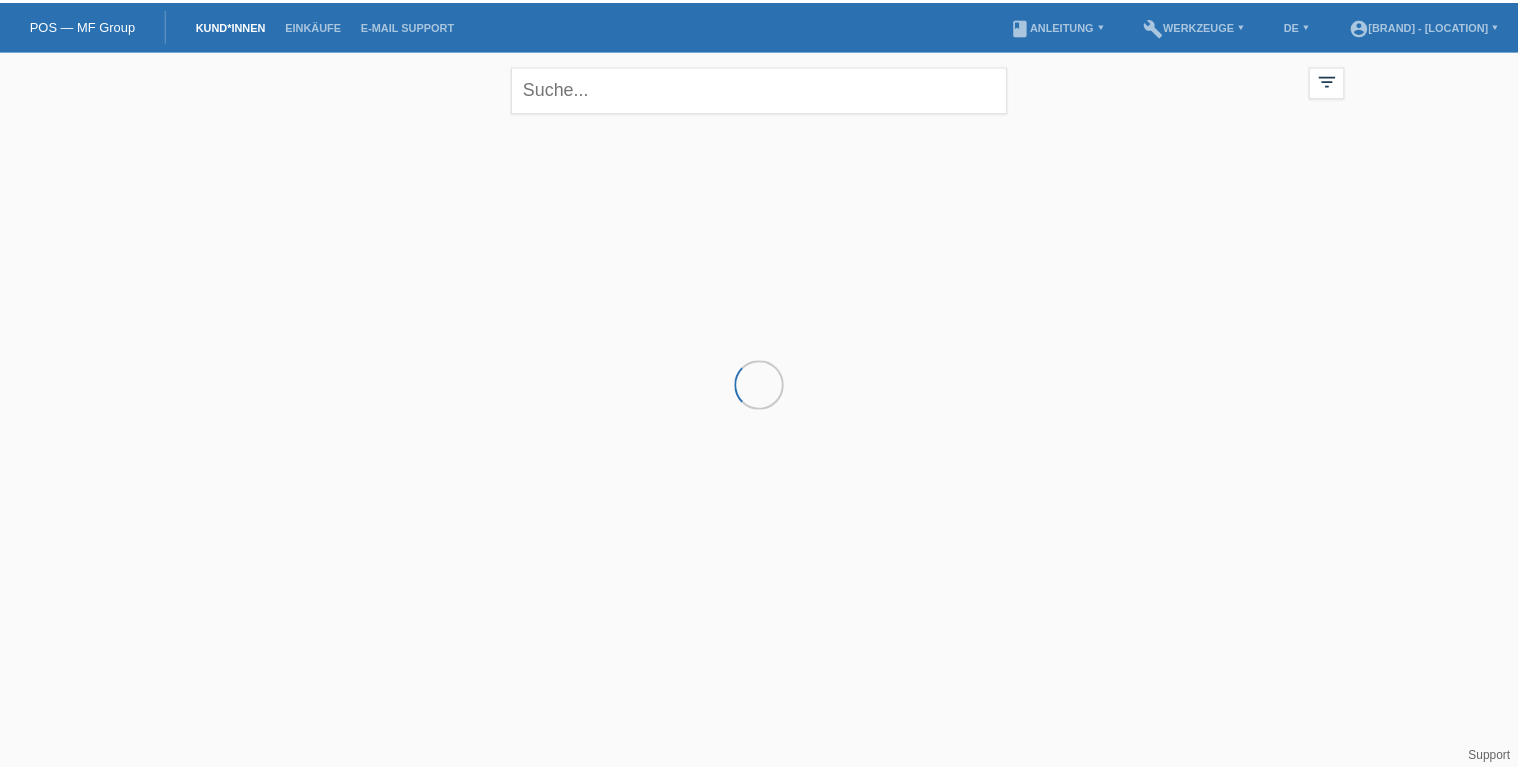 scroll, scrollTop: 0, scrollLeft: 0, axis: both 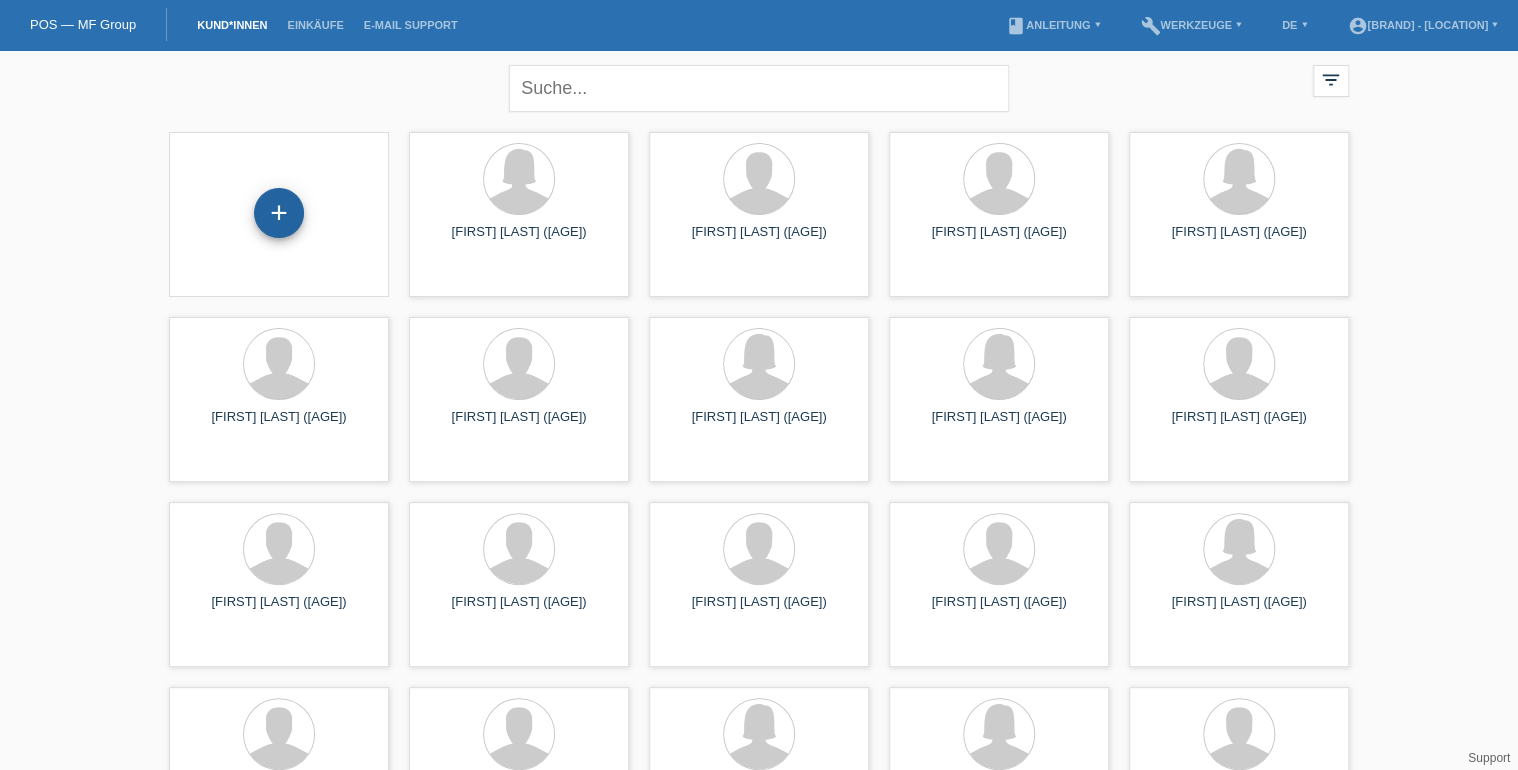 click on "+" at bounding box center (279, 213) 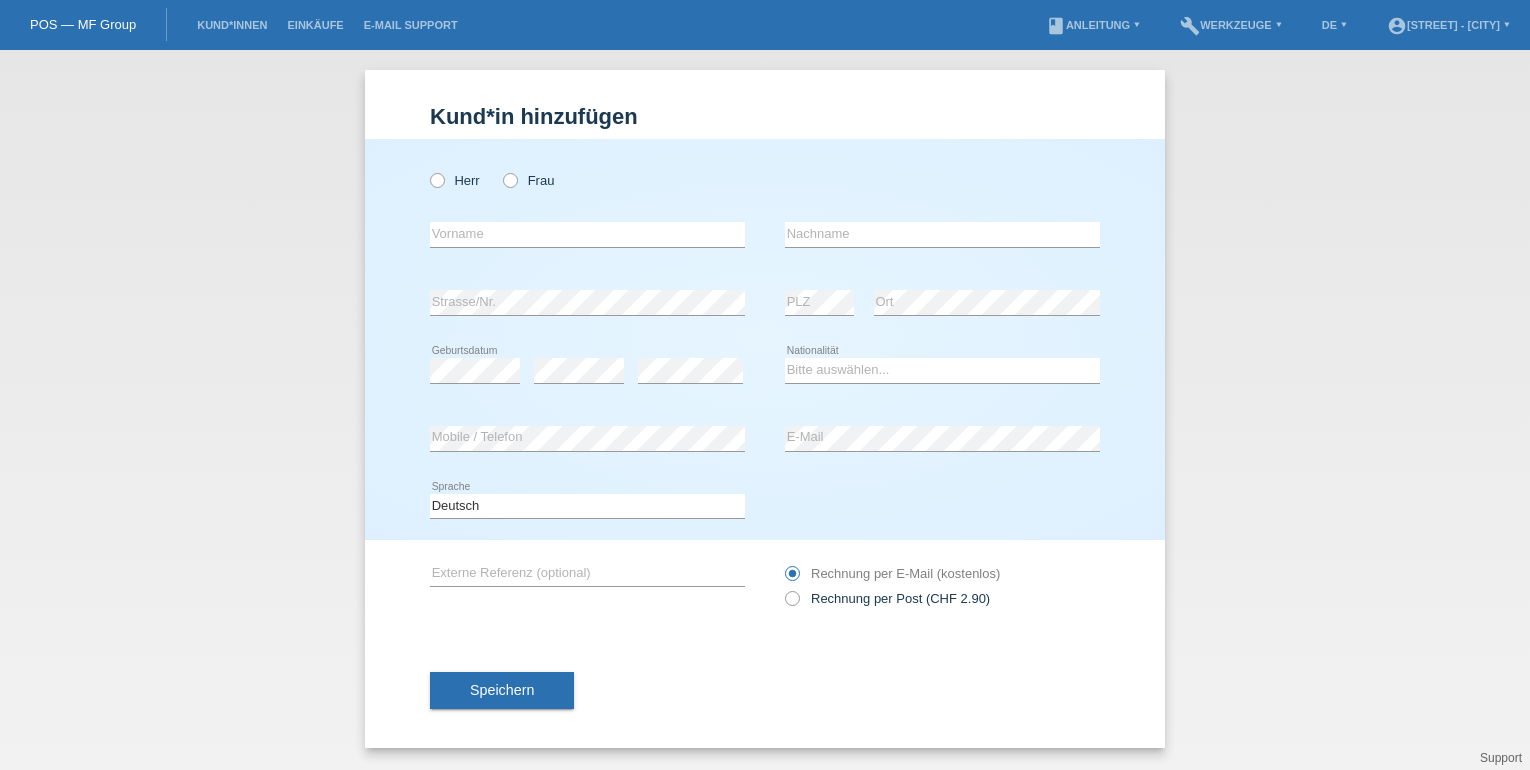 scroll, scrollTop: 0, scrollLeft: 0, axis: both 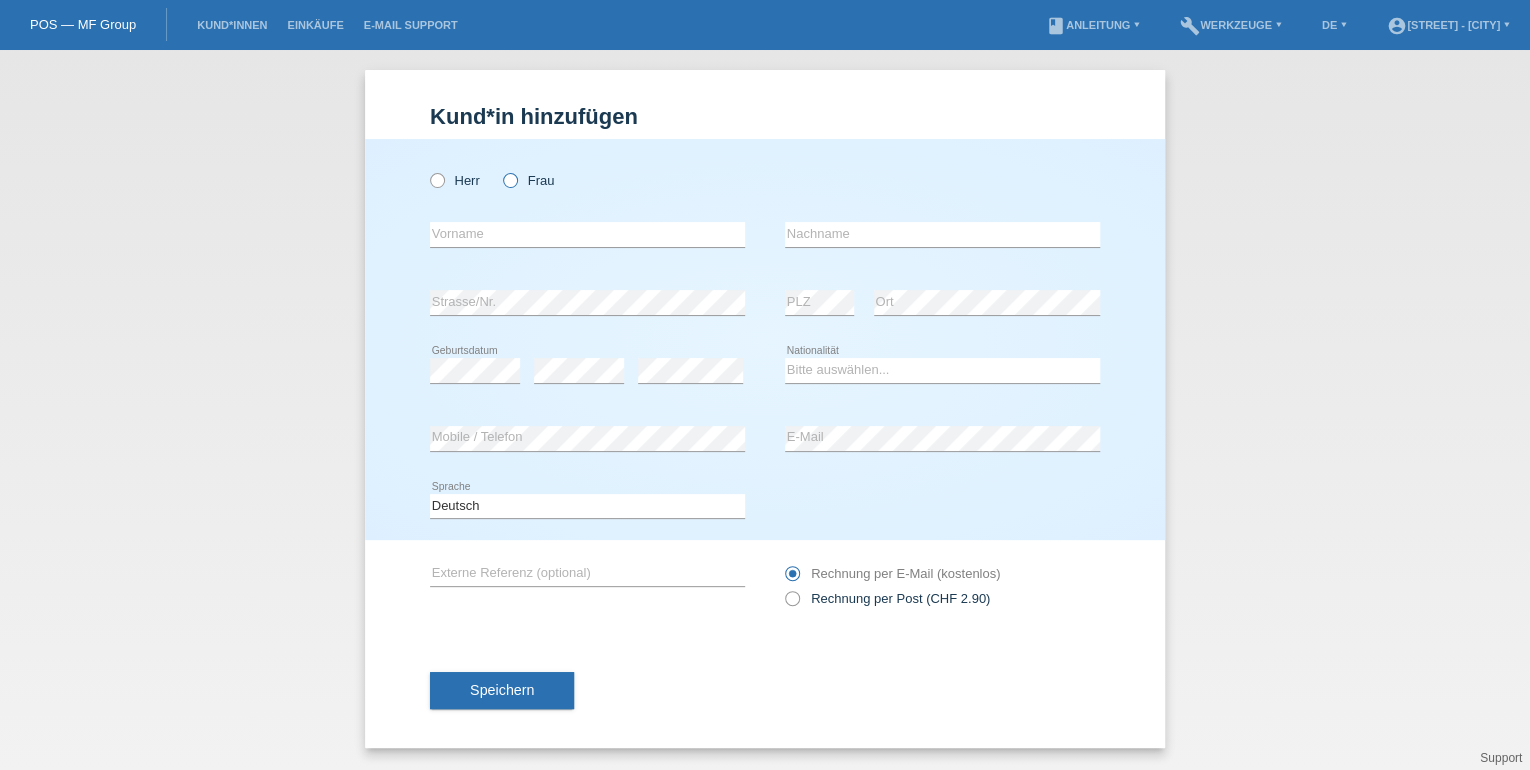 click at bounding box center [500, 170] 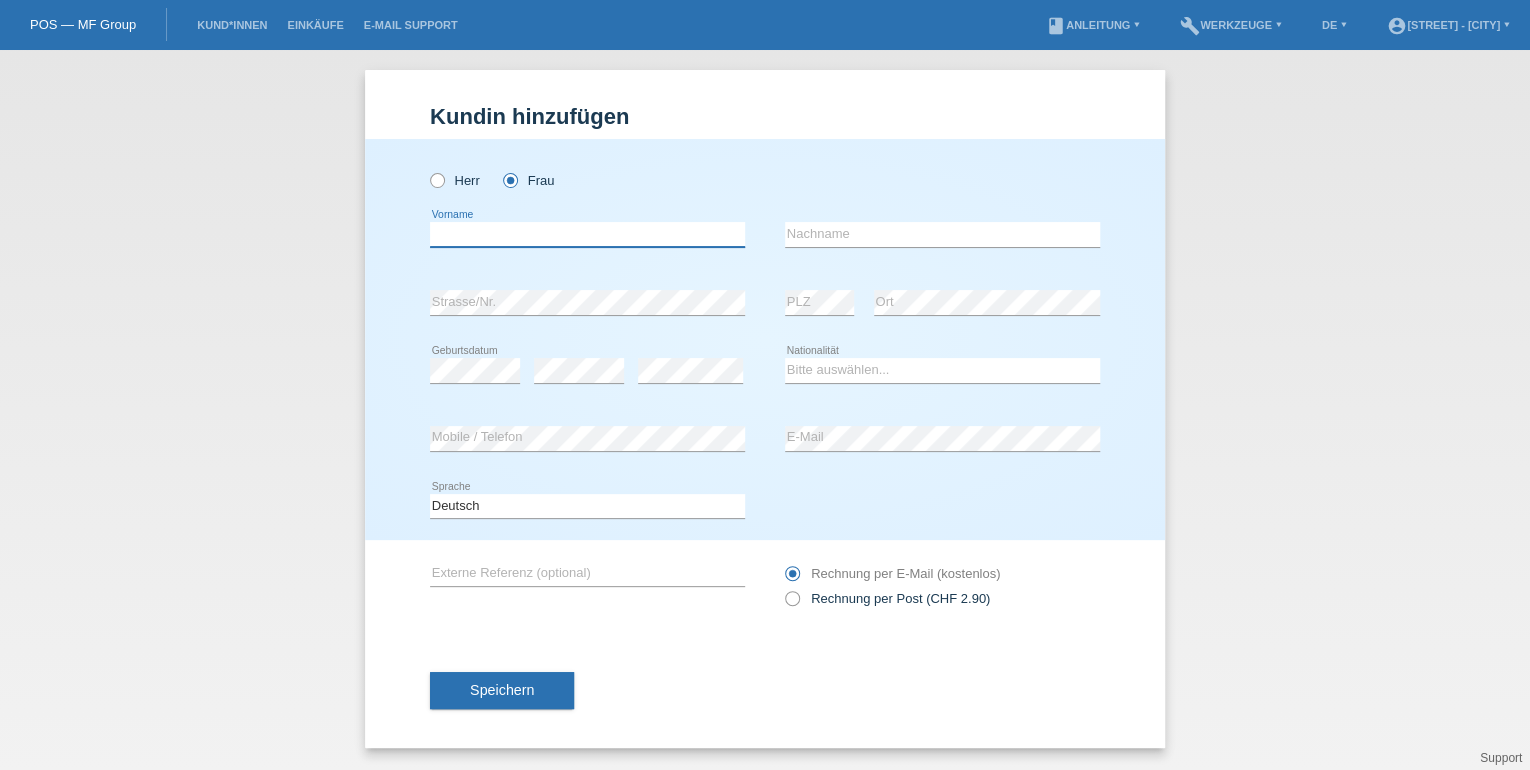click at bounding box center [587, 234] 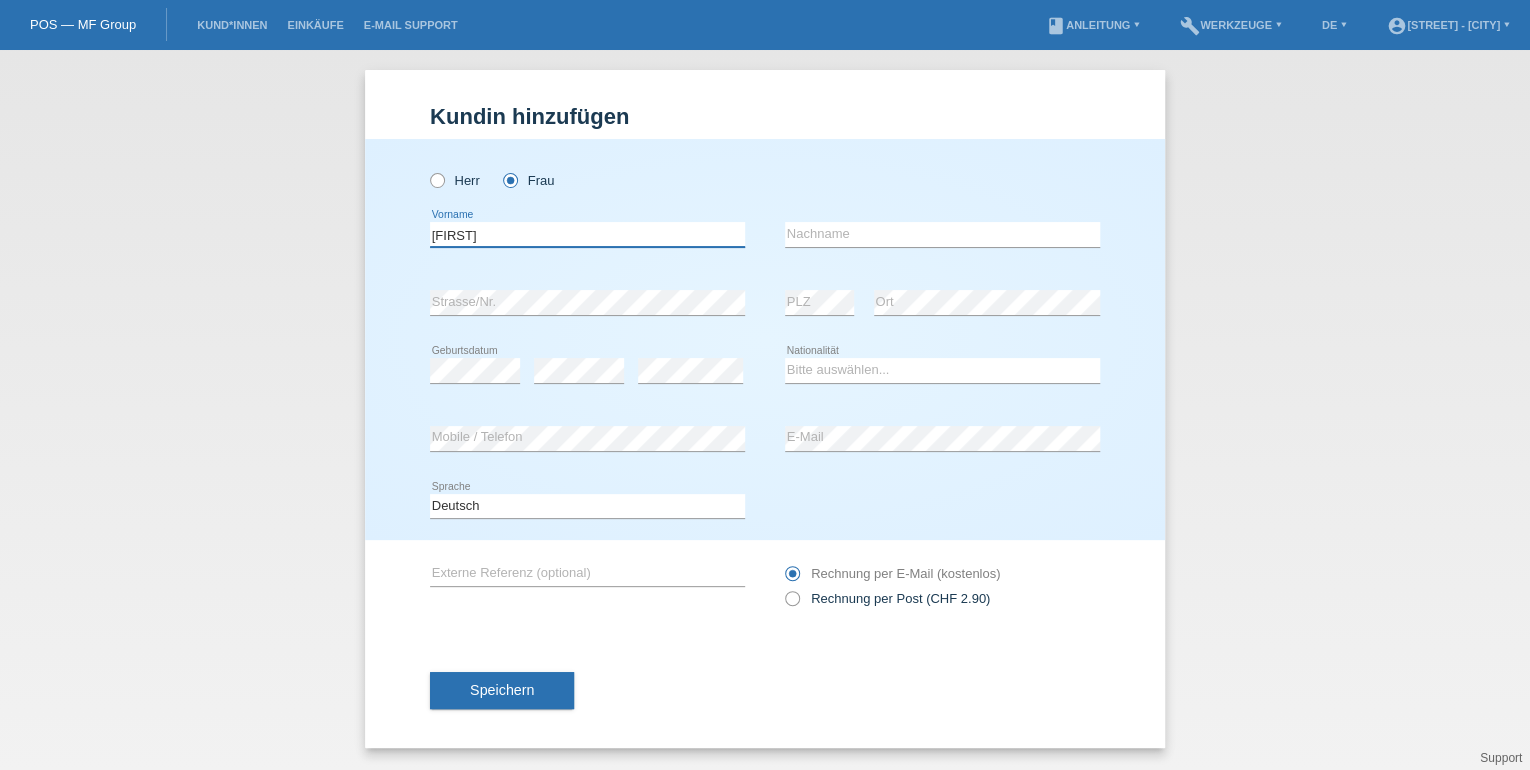 type on "[FIRST]" 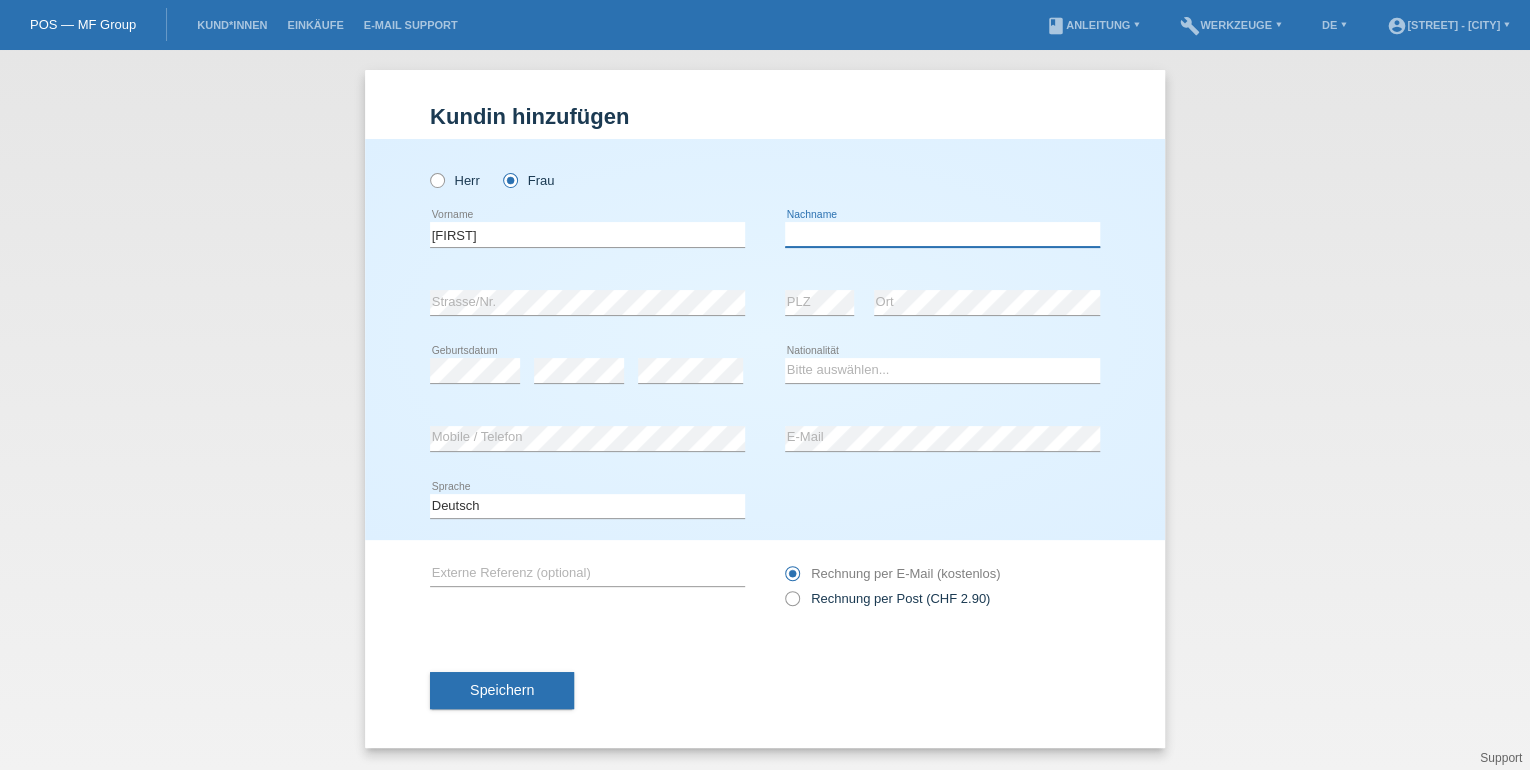 click at bounding box center (942, 234) 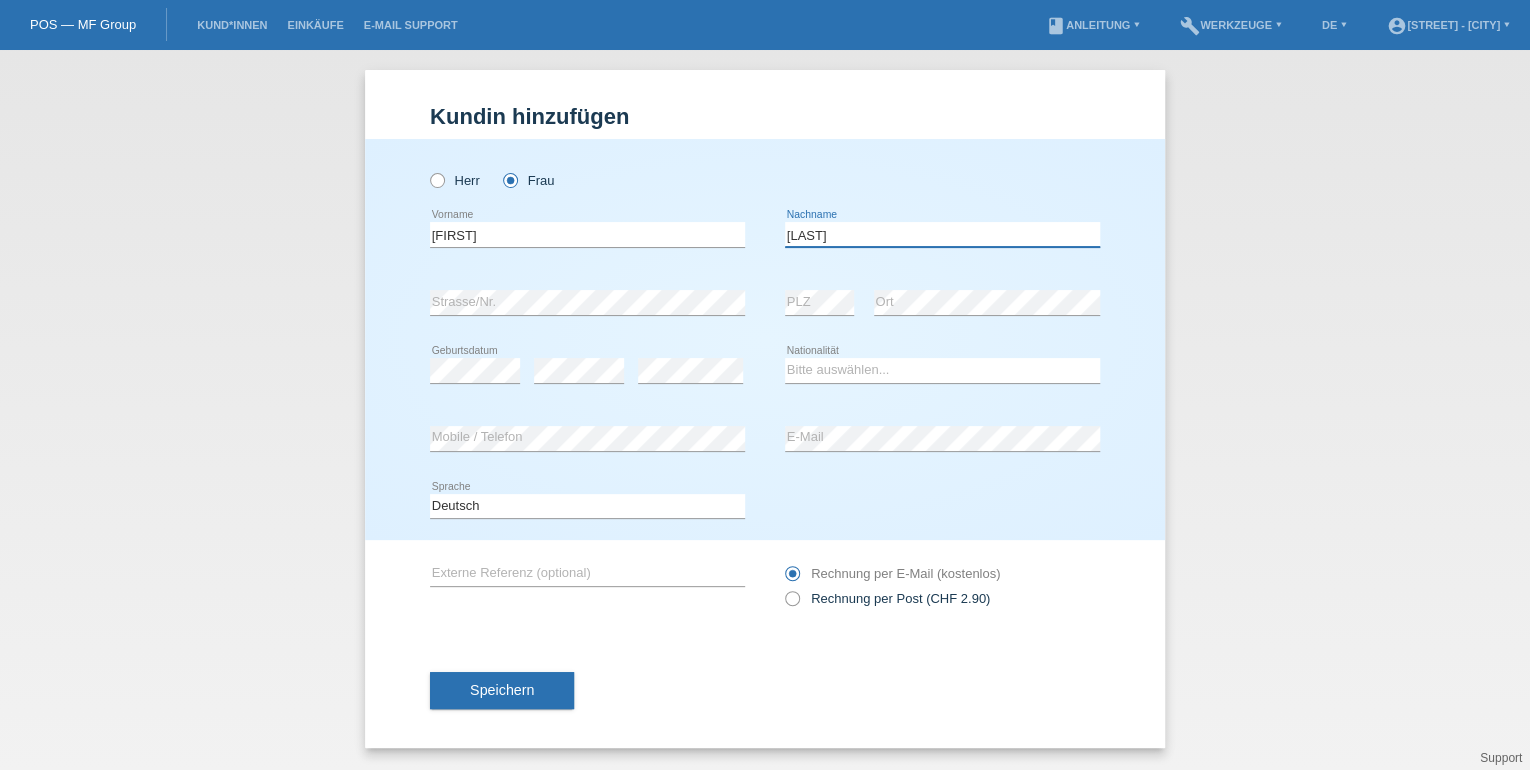 click on "Schneeberli" at bounding box center [942, 234] 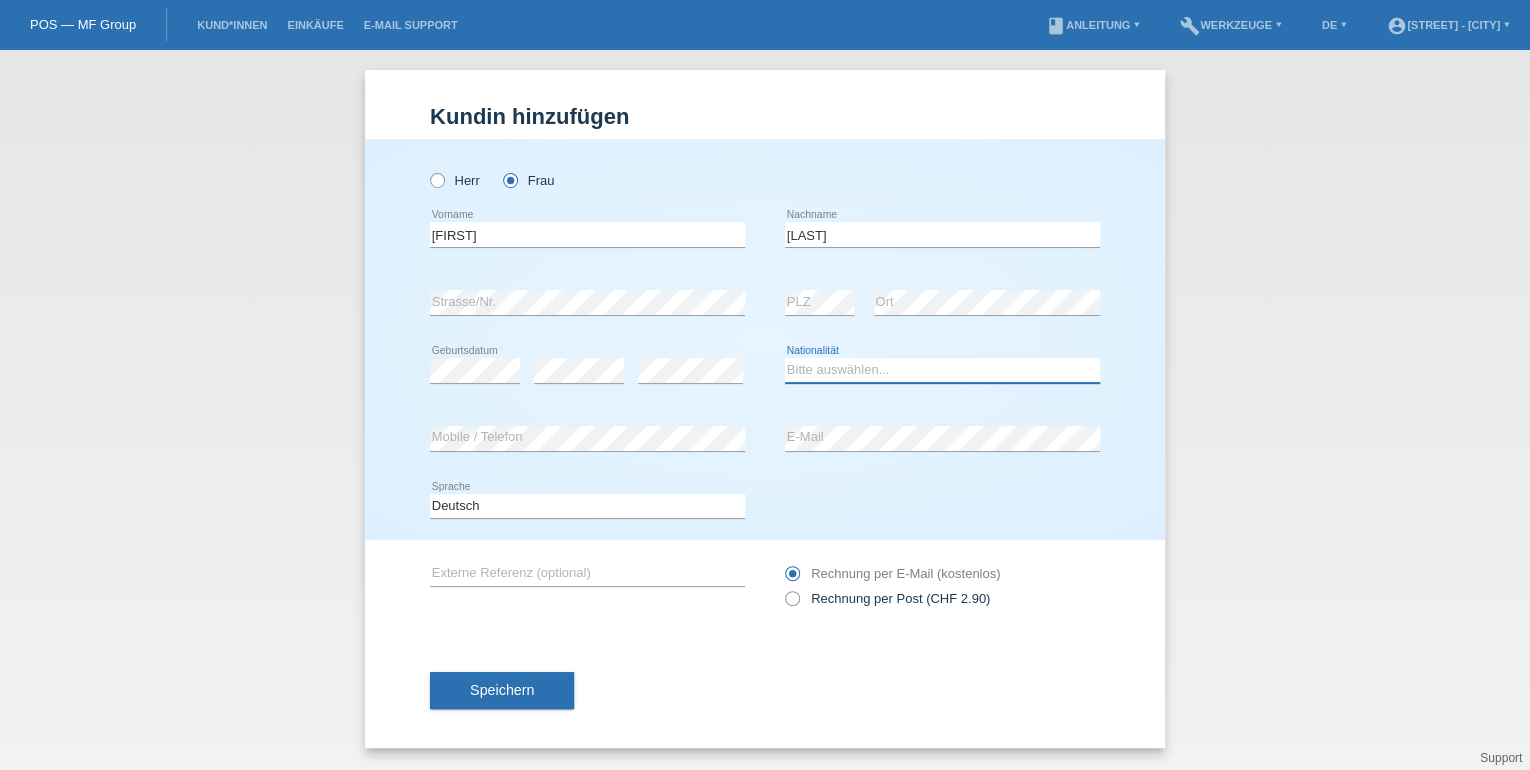 click on "Bitte auswählen...
Schweiz
Deutschland
Liechtenstein
Österreich
------------
Afghanistan
Ägypten
Åland
Albanien
Algerien" at bounding box center (942, 370) 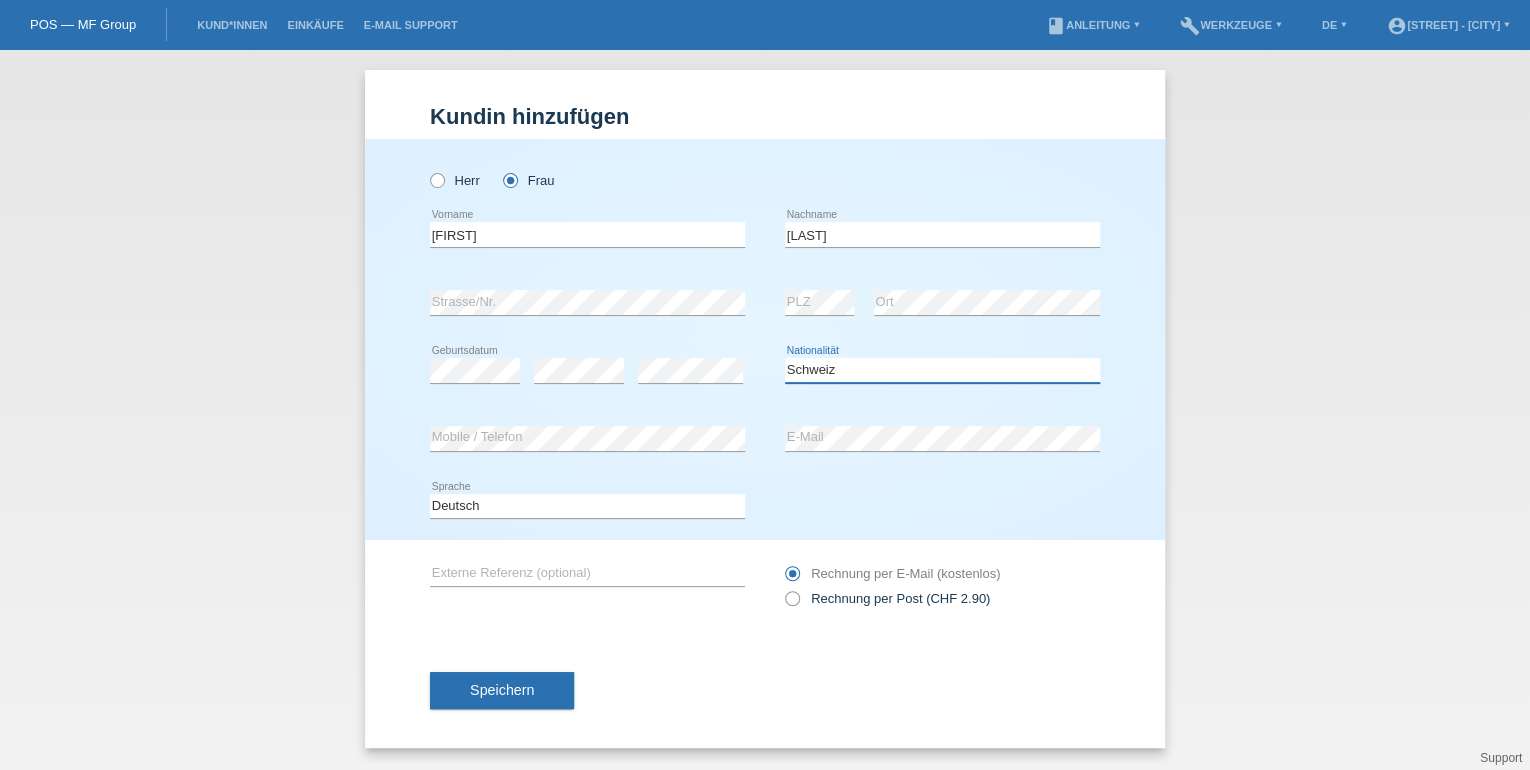 click on "Bitte auswählen...
Schweiz
Deutschland
Liechtenstein
Österreich
------------
Afghanistan
Ägypten
Åland
Albanien
Algerien" at bounding box center (942, 370) 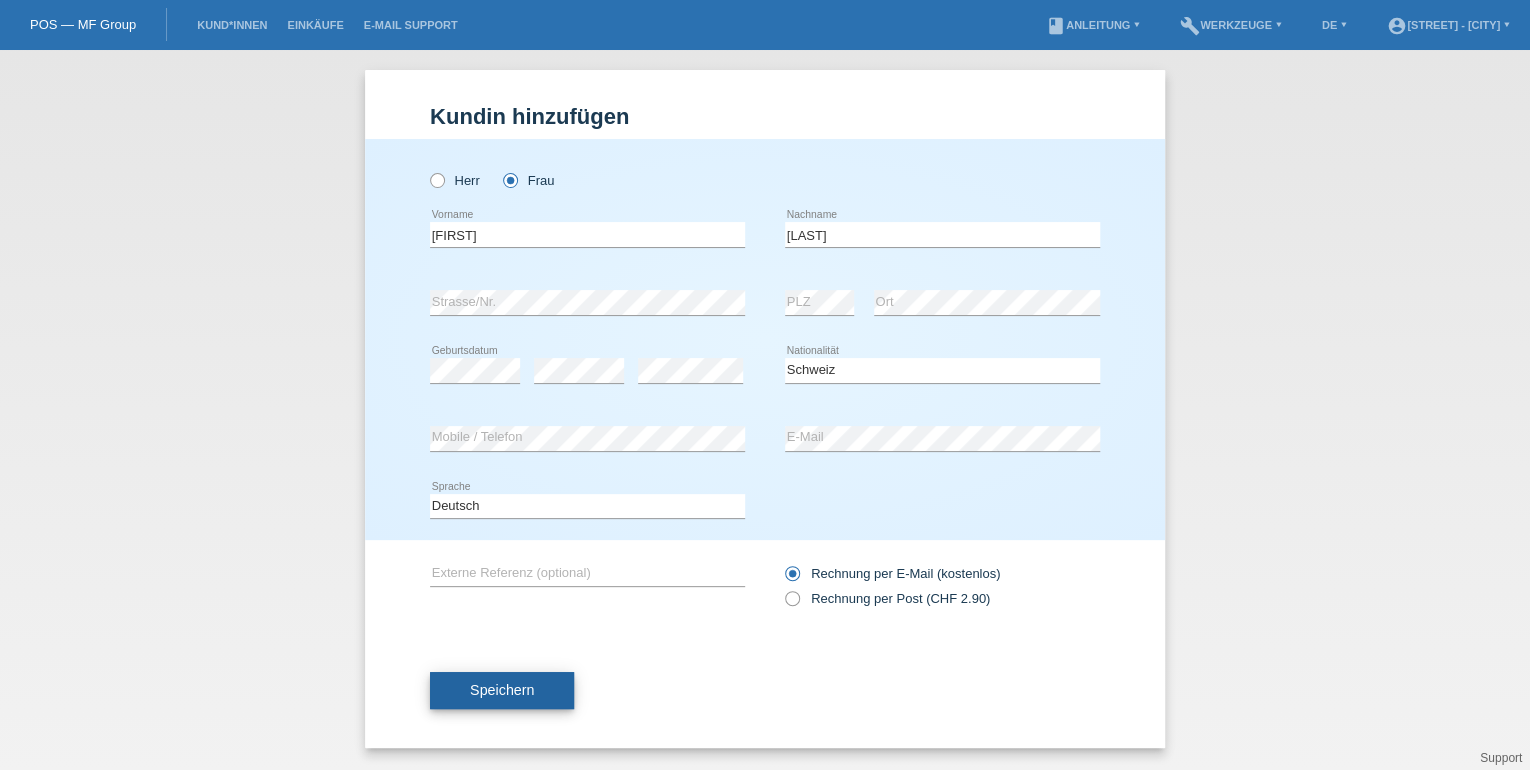 click on "Speichern" at bounding box center (502, 690) 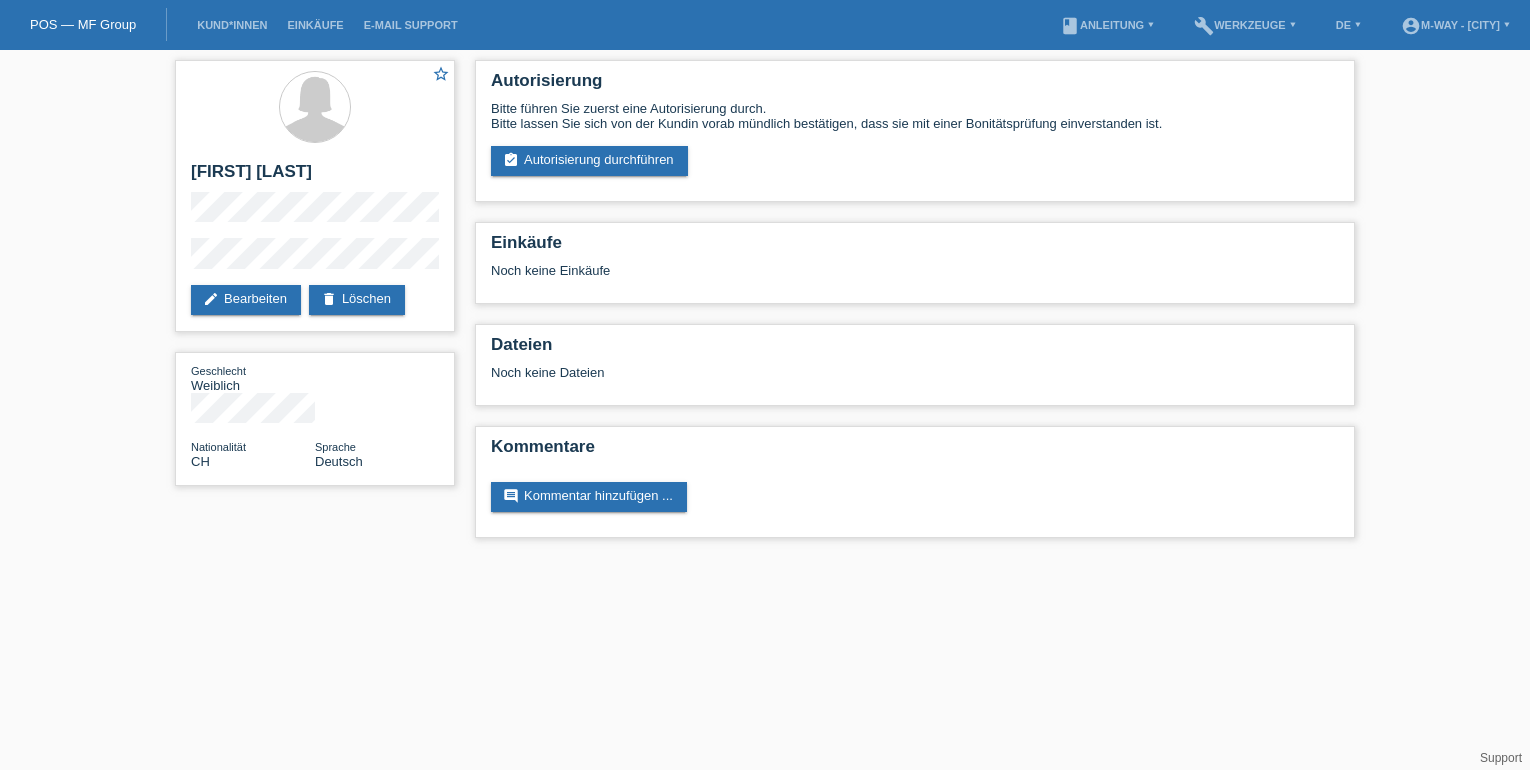 scroll, scrollTop: 0, scrollLeft: 0, axis: both 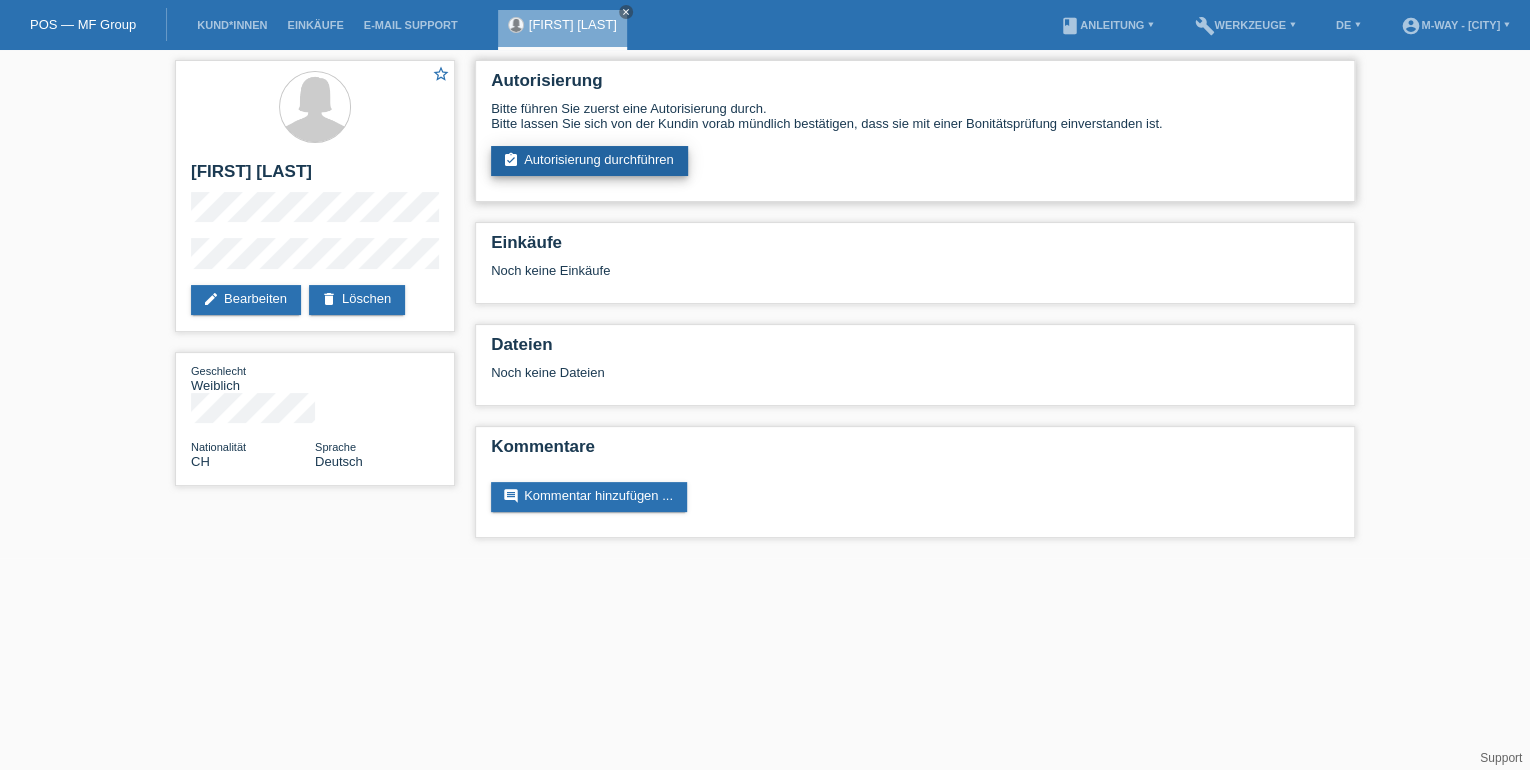 click on "assignment_turned_in  Autorisierung durchführen" at bounding box center (589, 161) 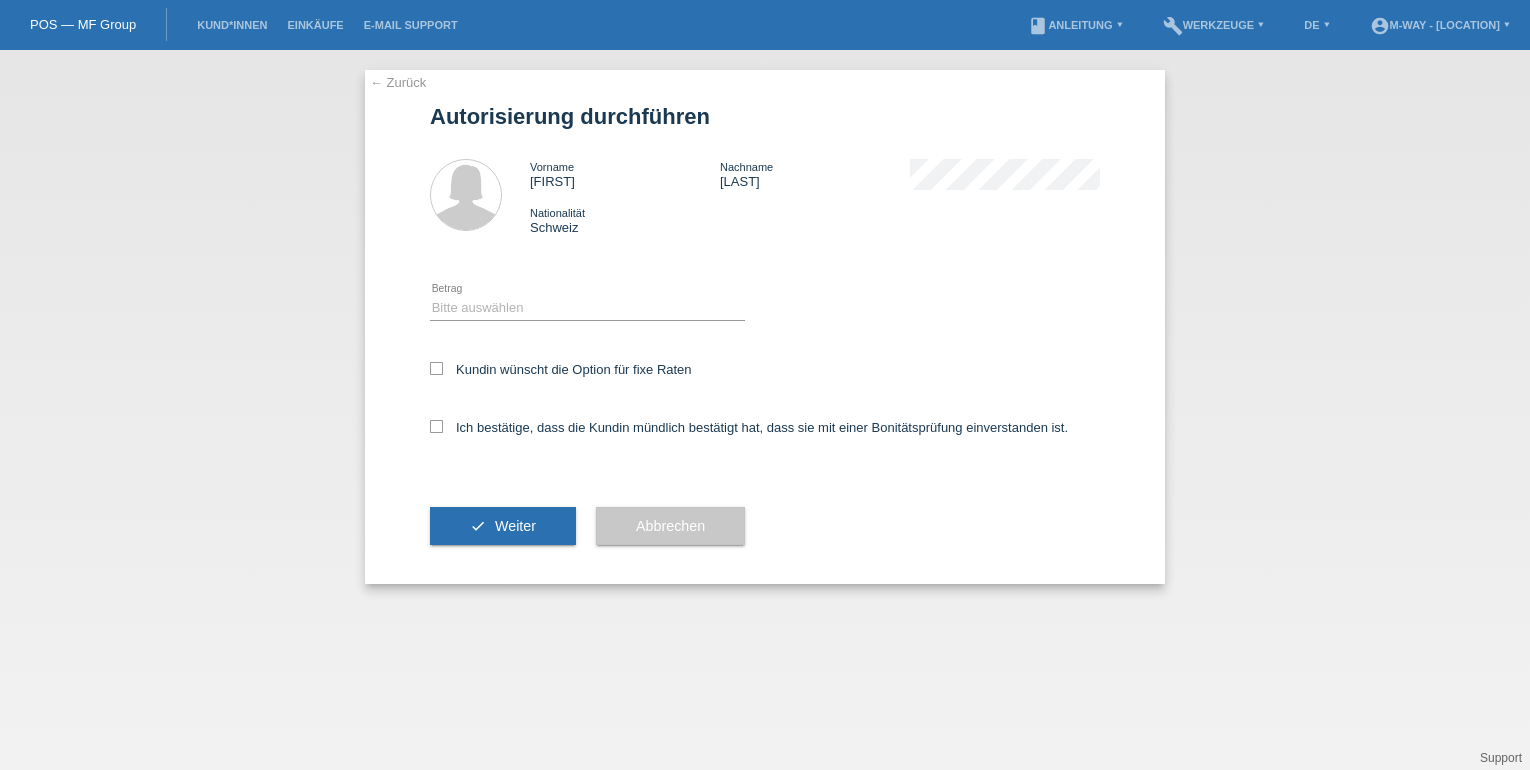scroll, scrollTop: 0, scrollLeft: 0, axis: both 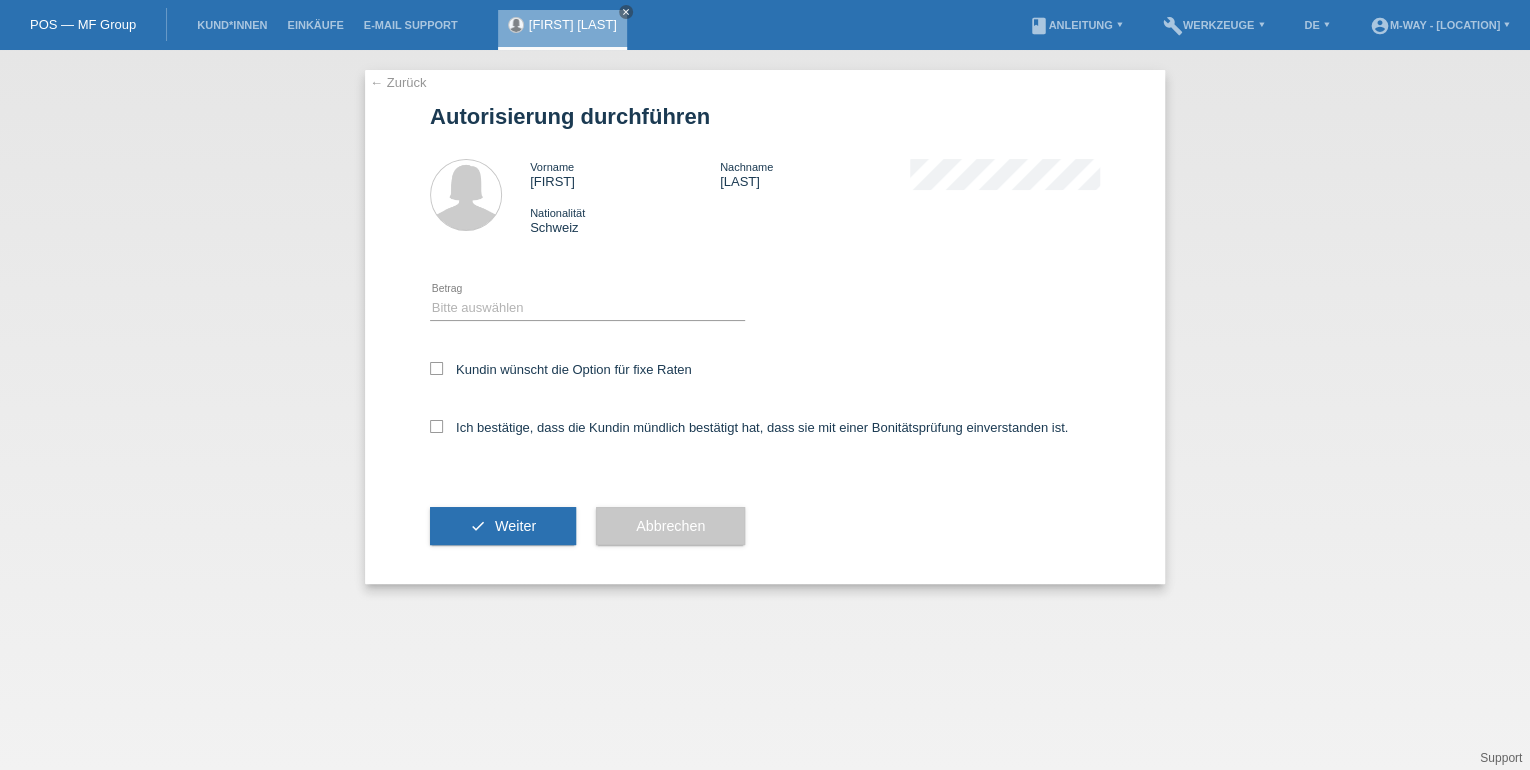 click on "Bitte auswählen
CHF 1.00 - CHF 499.00
CHF 500.00 - CHF 1'999.00
CHF 2'000.00 - CHF 15'000.00
error
Betrag" at bounding box center [587, 309] 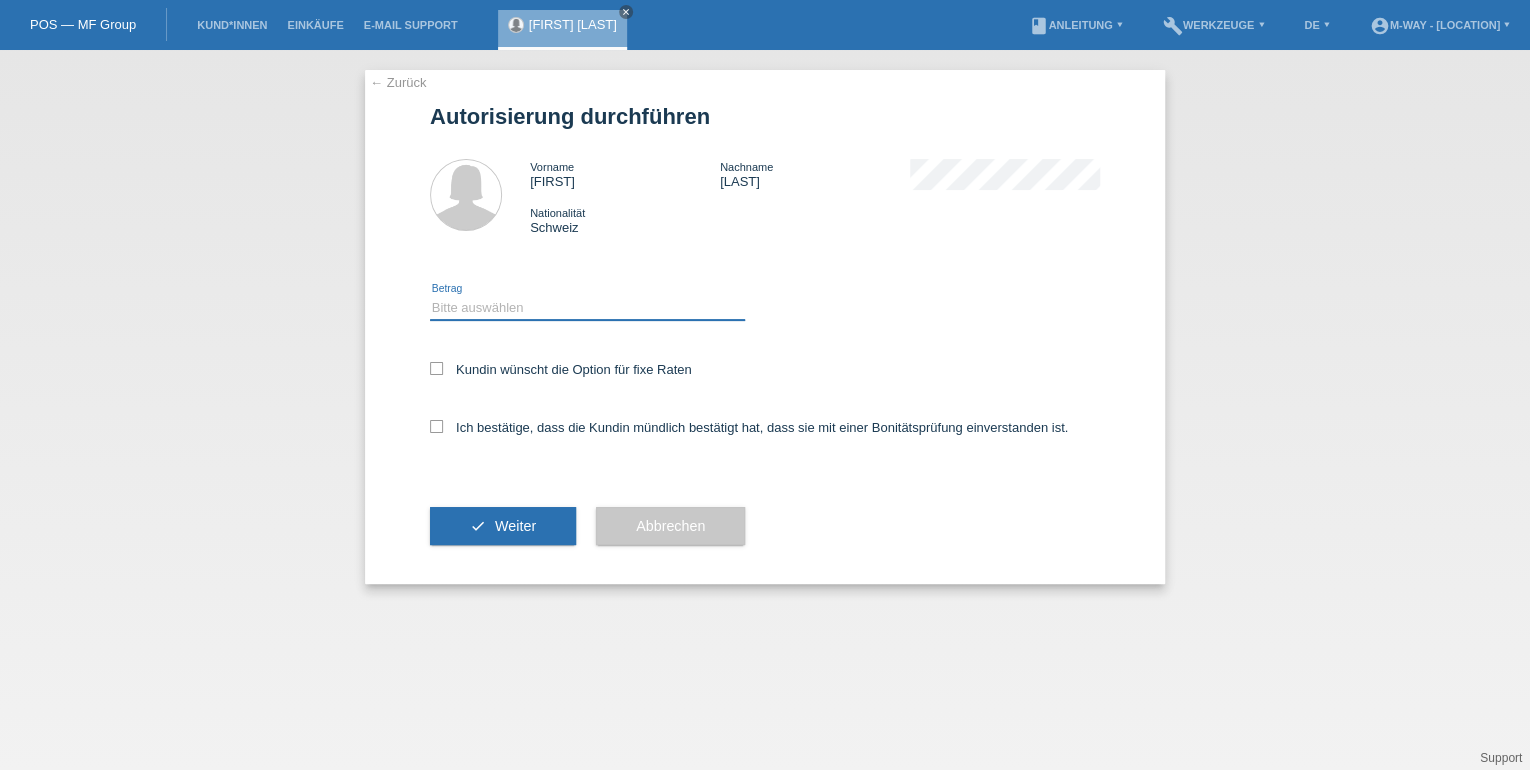 click on "Bitte auswählen
CHF 1.00 - CHF 499.00
CHF 500.00 - CHF 1'999.00
CHF 2'000.00 - CHF 15'000.00" at bounding box center [587, 308] 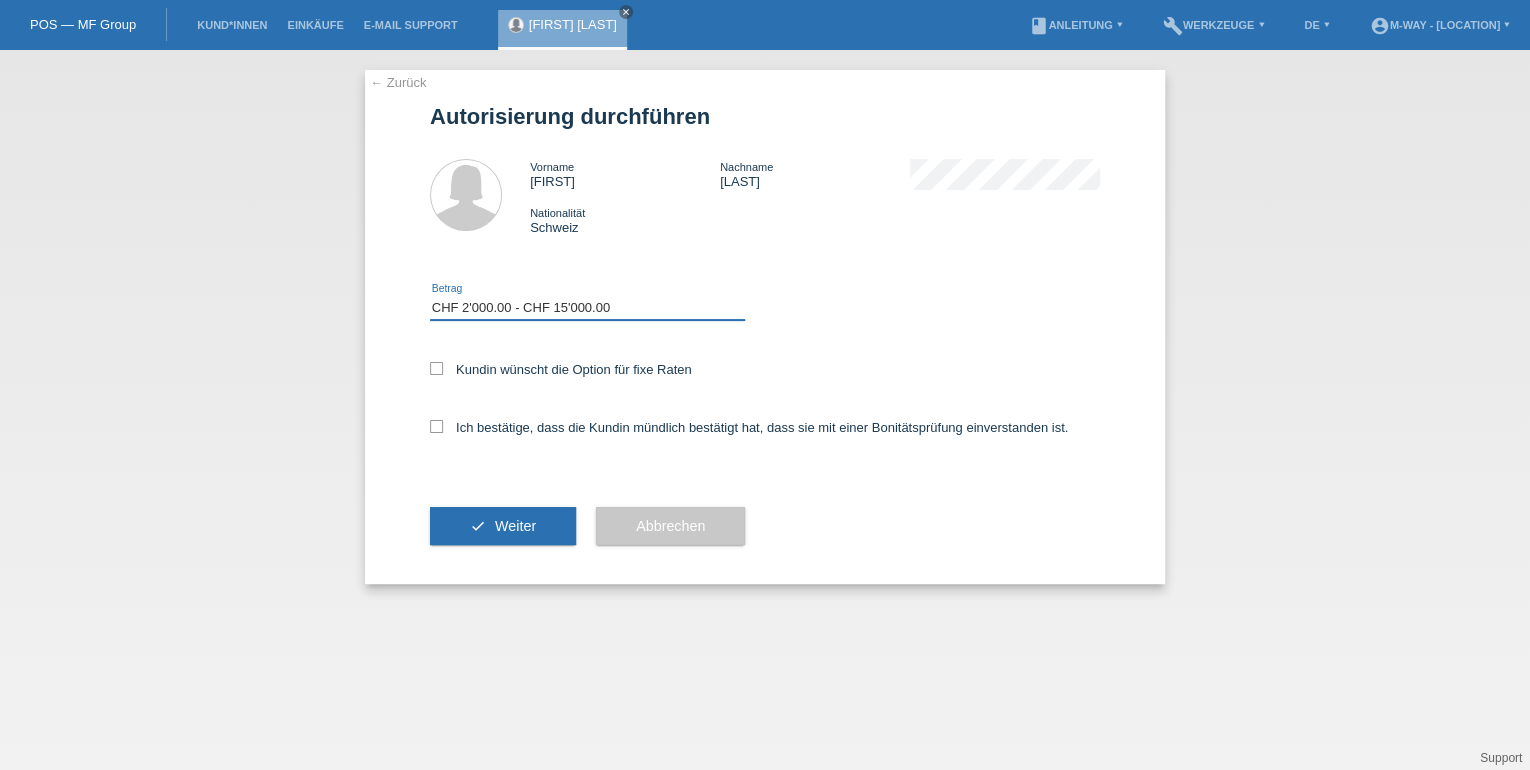 click on "Bitte auswählen
CHF 1.00 - CHF 499.00
CHF 500.00 - CHF 1'999.00
CHF 2'000.00 - CHF 15'000.00" at bounding box center (587, 308) 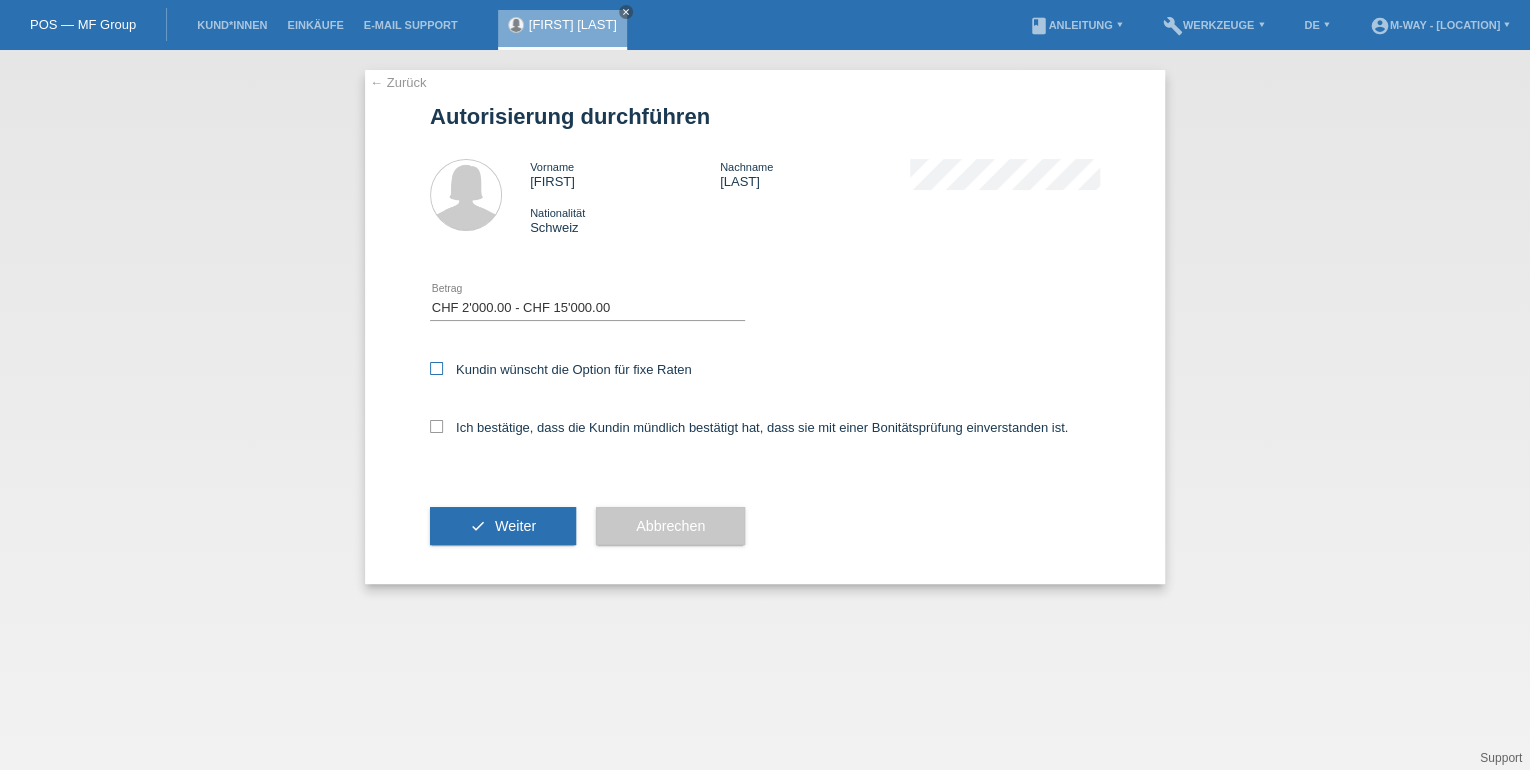 click at bounding box center (436, 368) 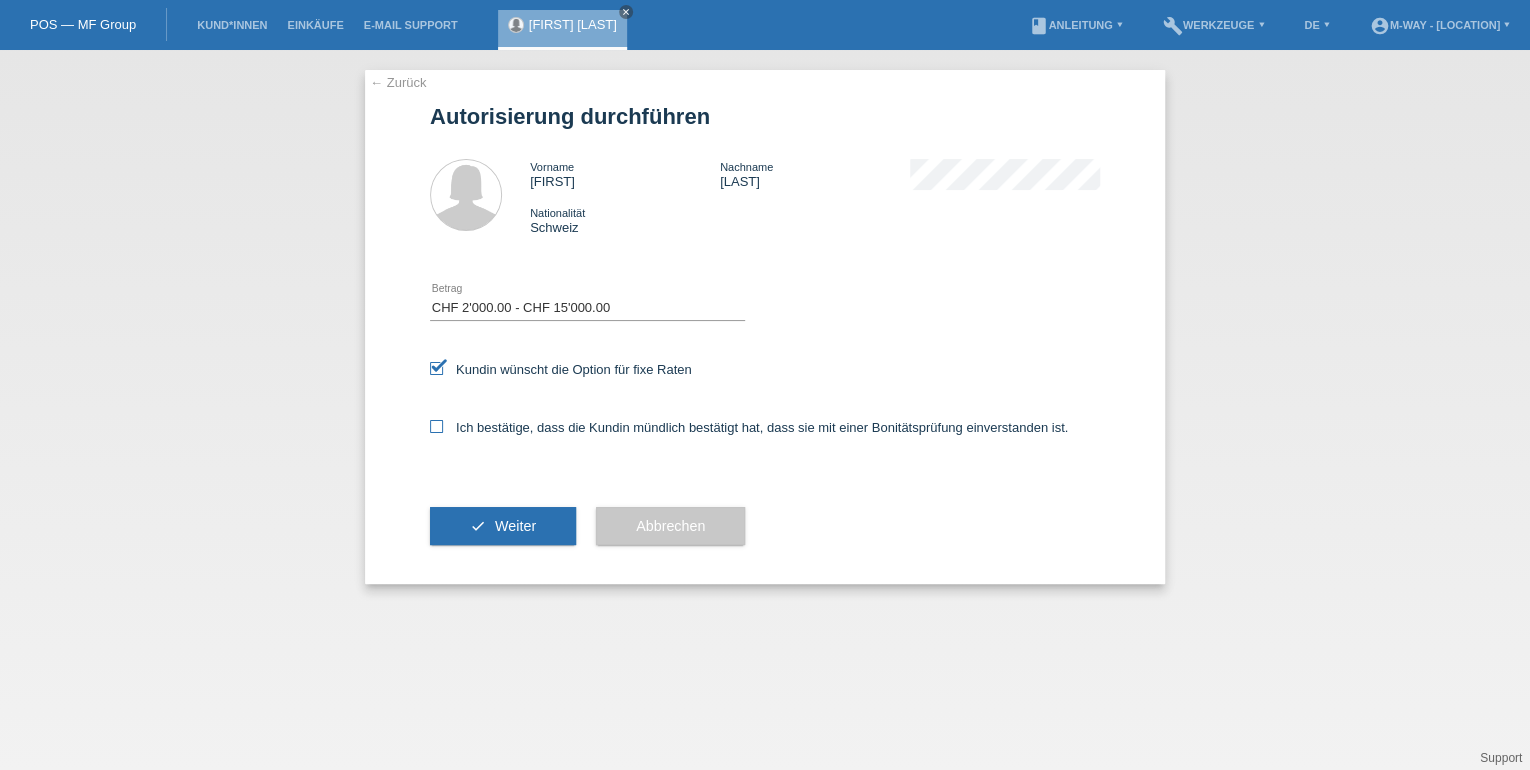 click at bounding box center [436, 426] 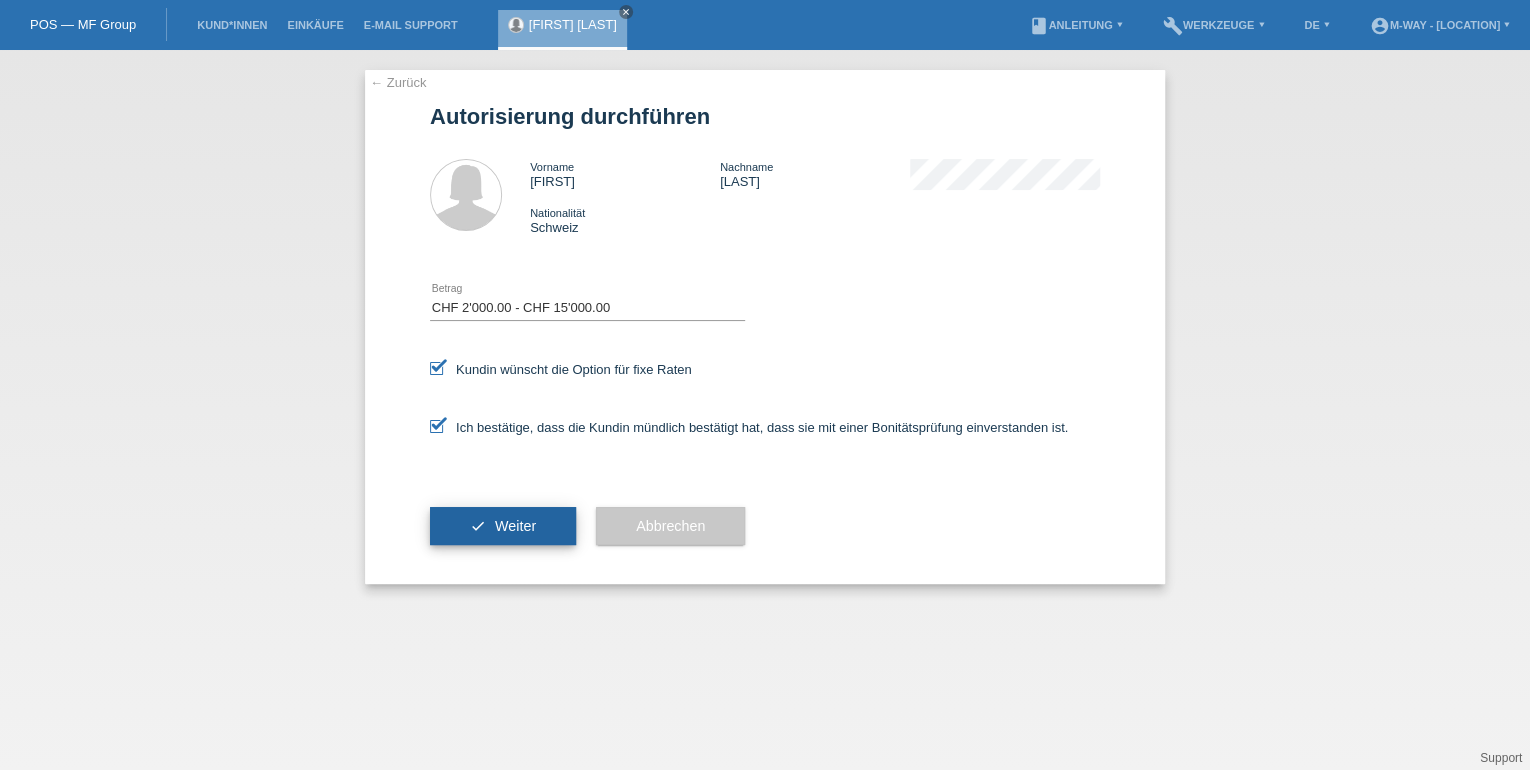 click on "Weiter" at bounding box center (515, 526) 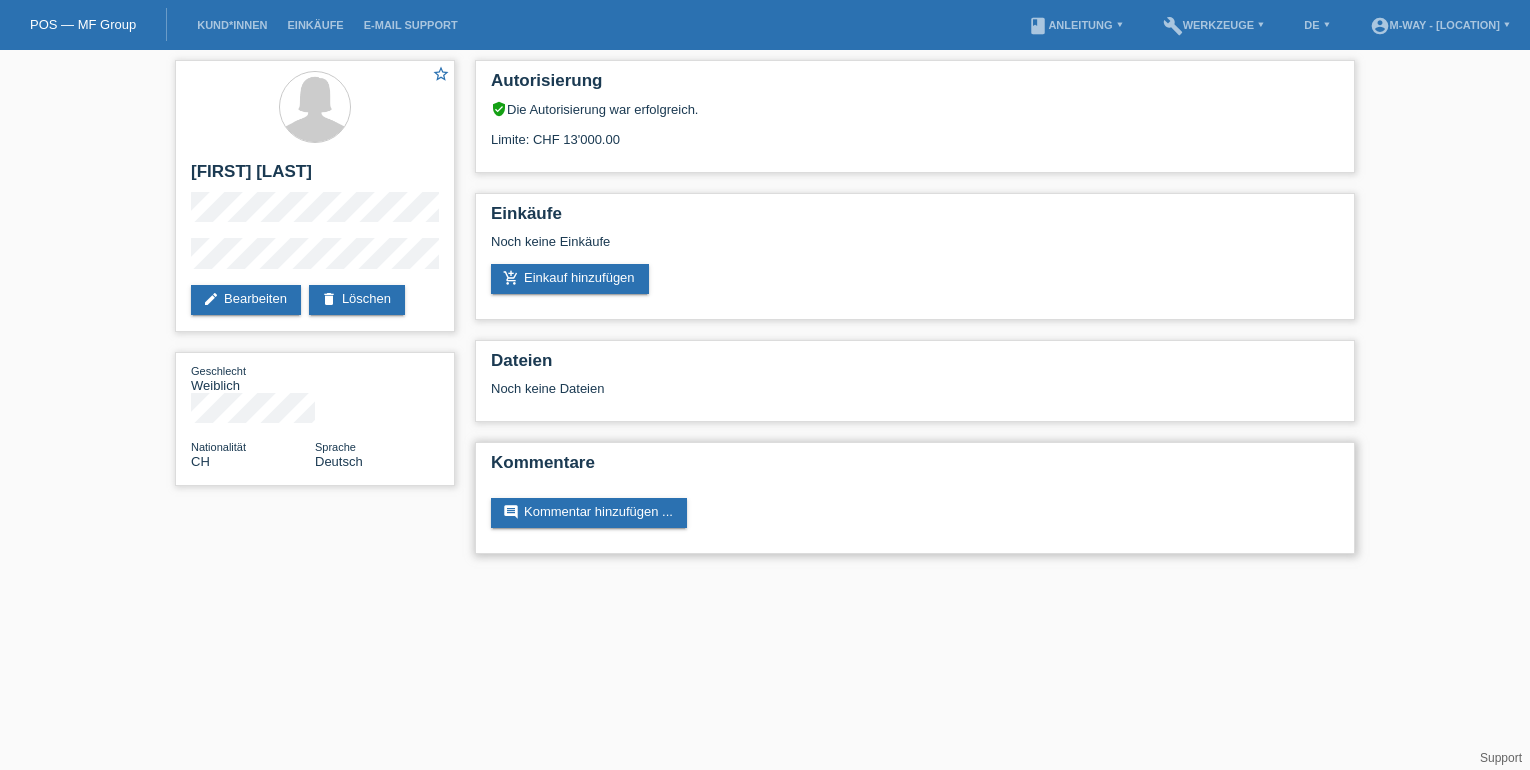 scroll, scrollTop: 0, scrollLeft: 0, axis: both 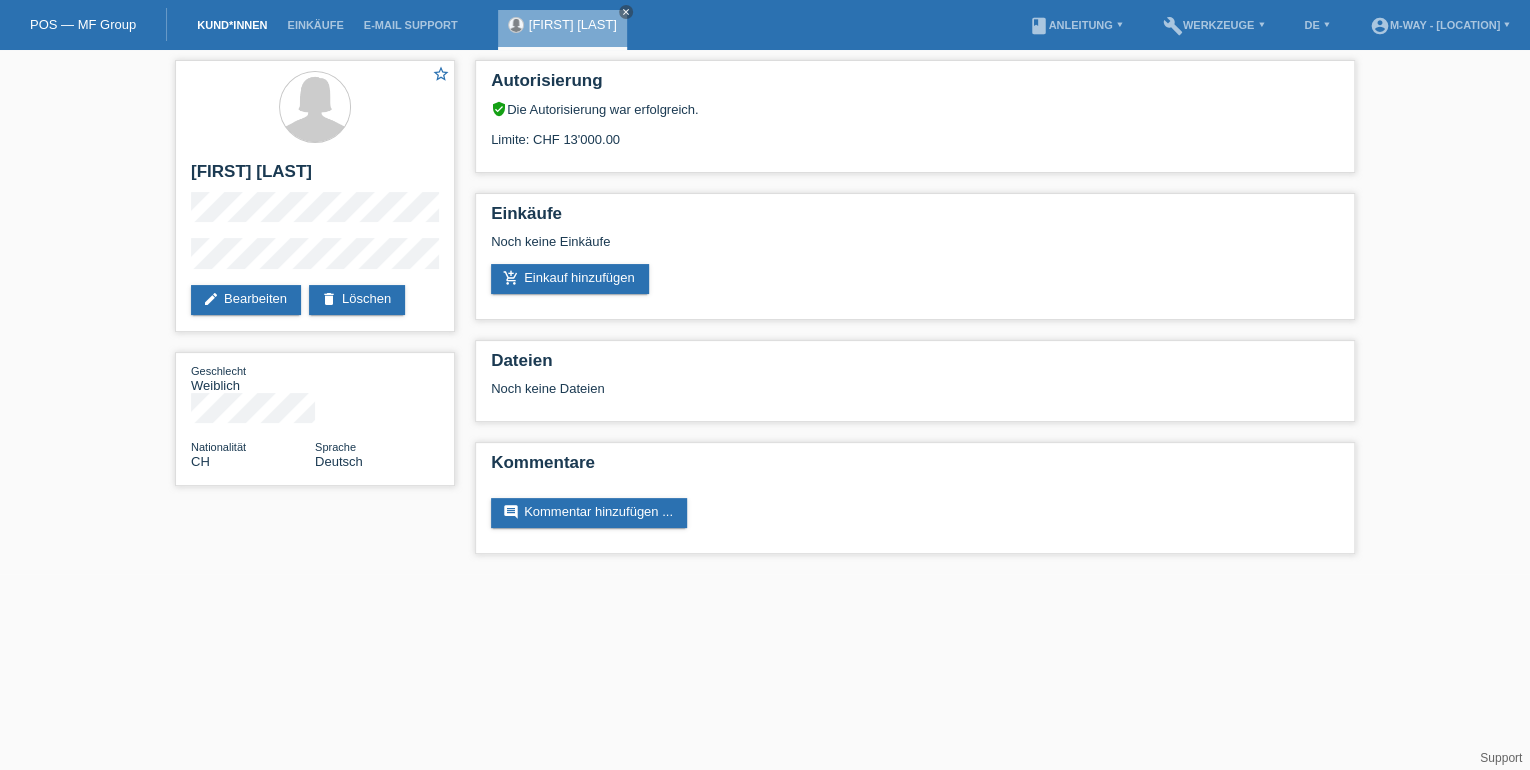 click on "Kund*innen" at bounding box center [232, 25] 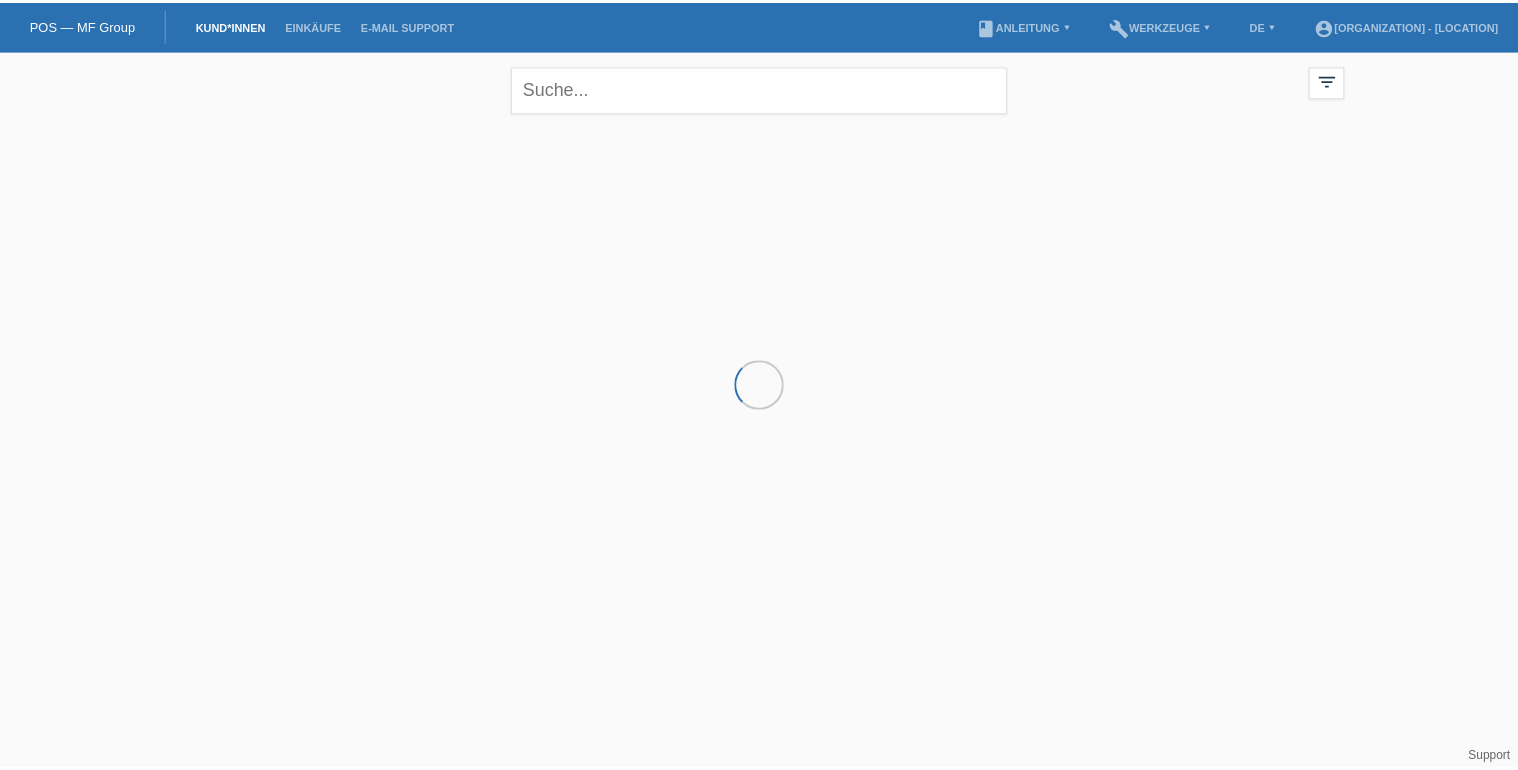 scroll, scrollTop: 0, scrollLeft: 0, axis: both 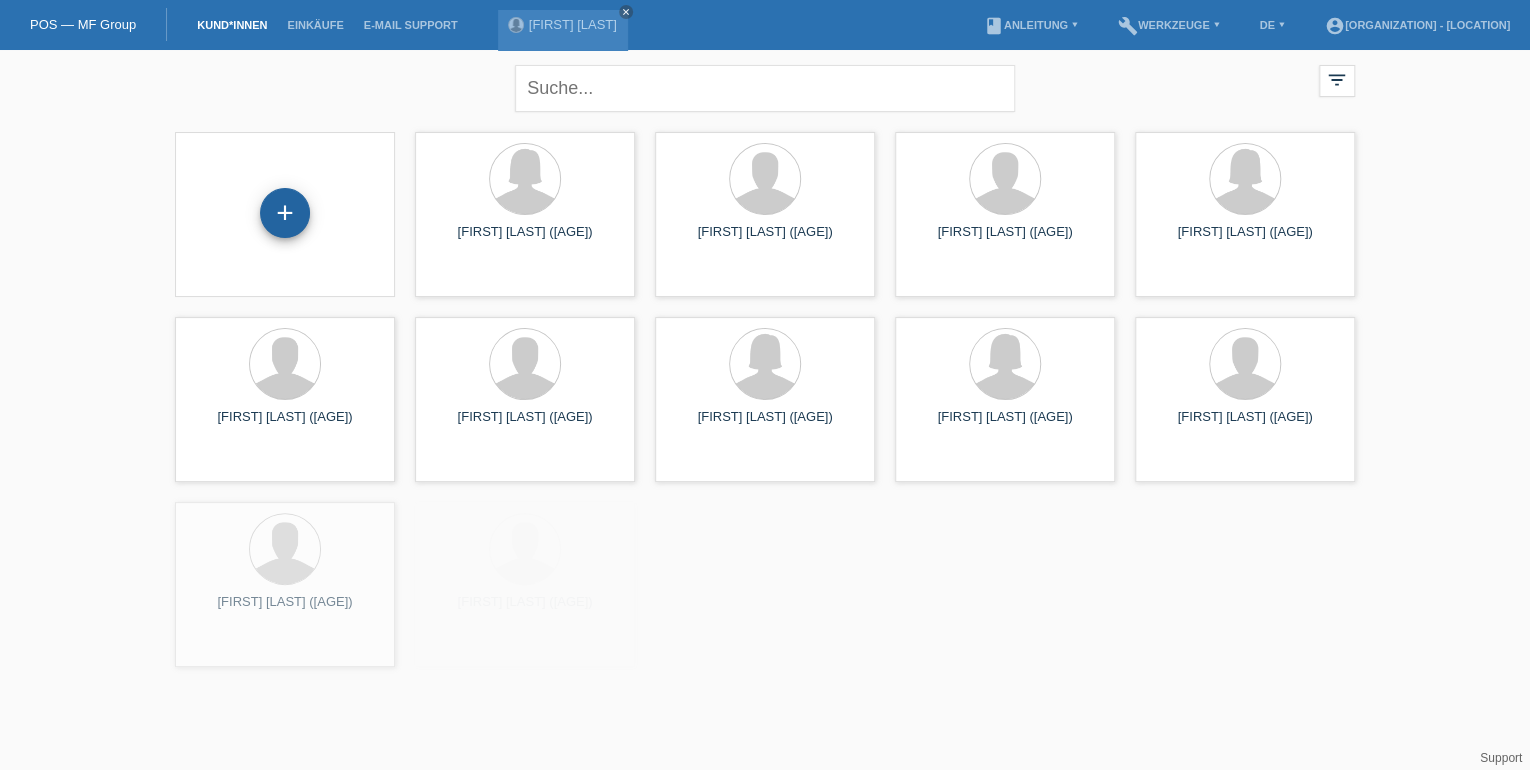 click on "+" at bounding box center (285, 213) 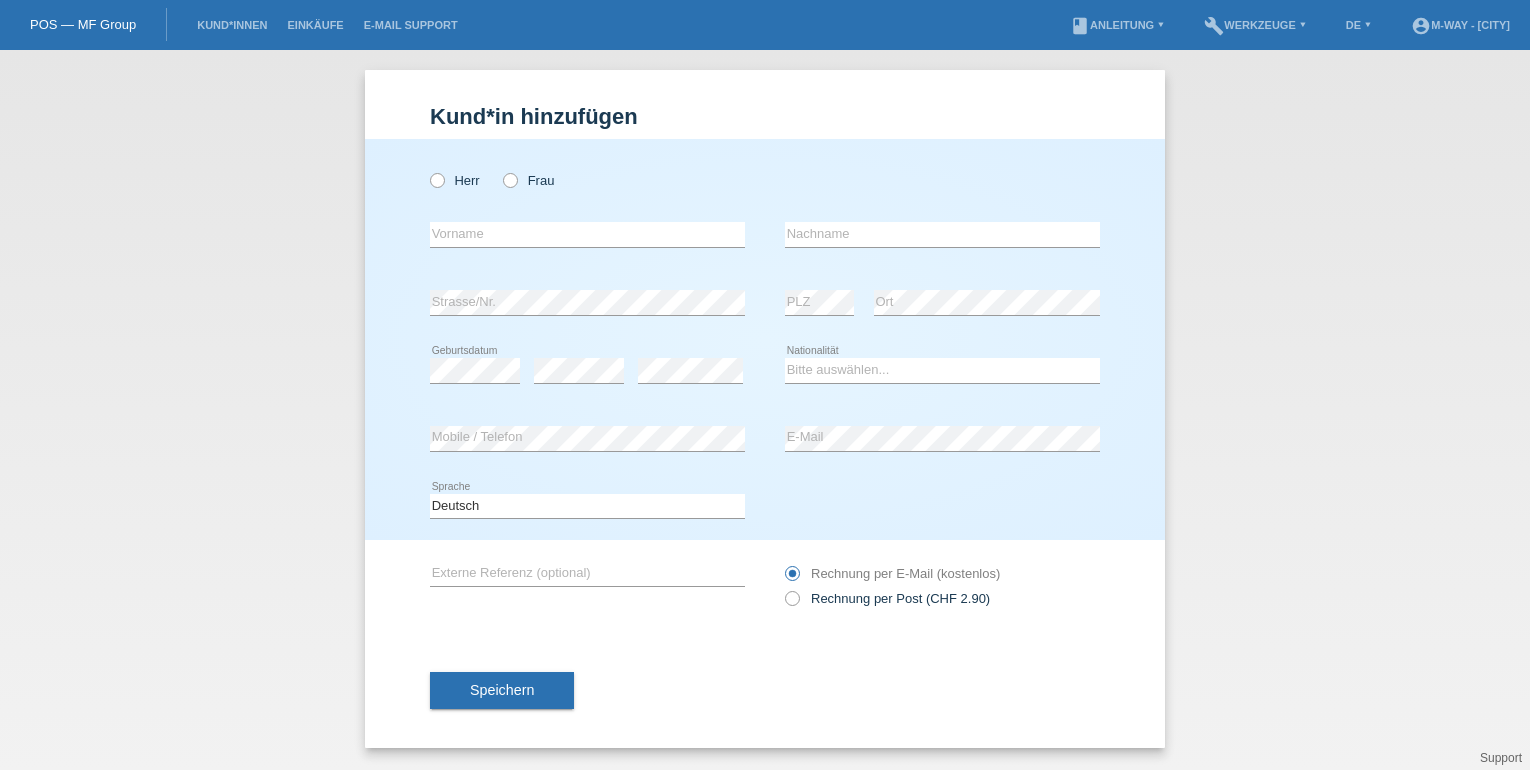 scroll, scrollTop: 0, scrollLeft: 0, axis: both 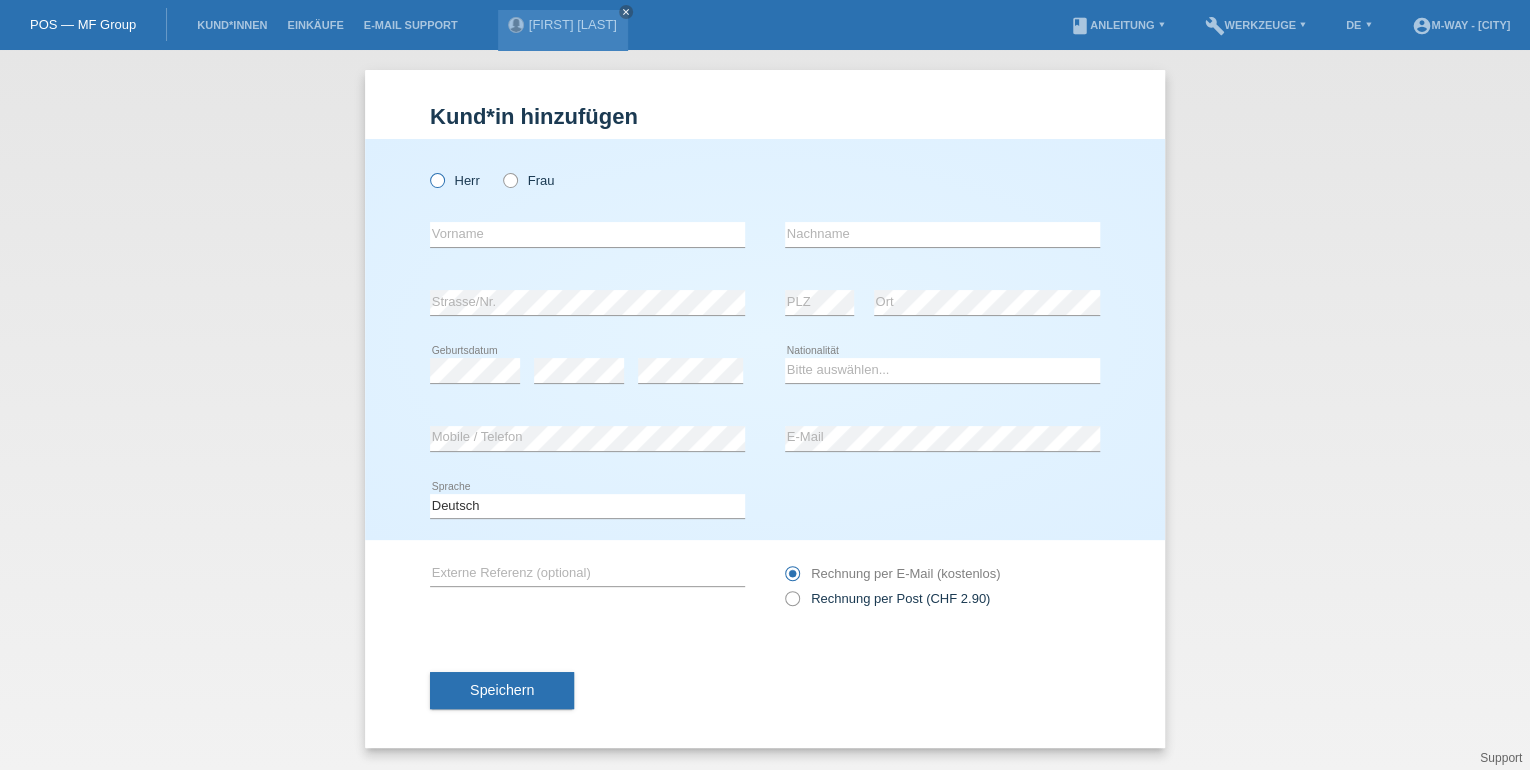 click at bounding box center (427, 170) 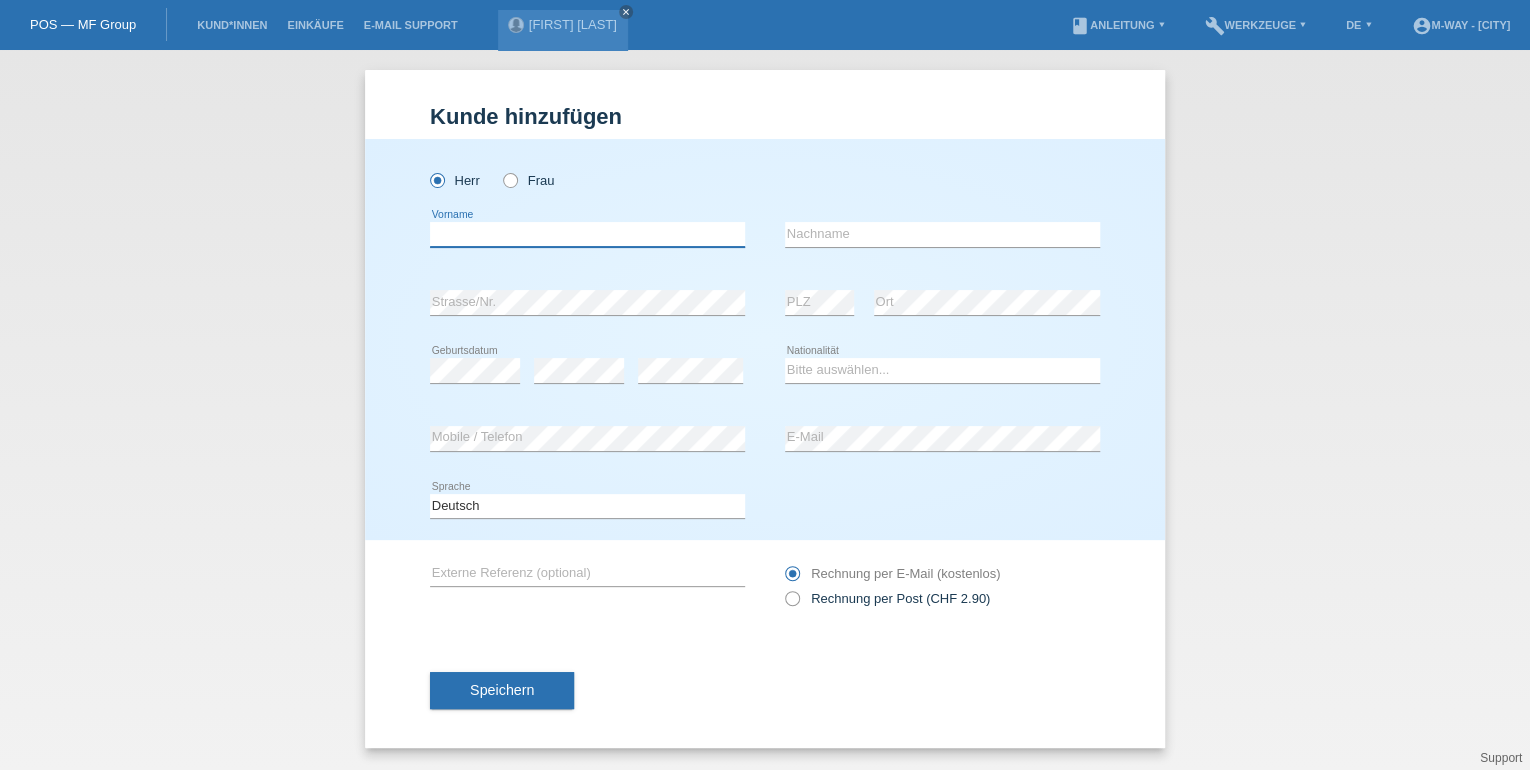 click at bounding box center (587, 234) 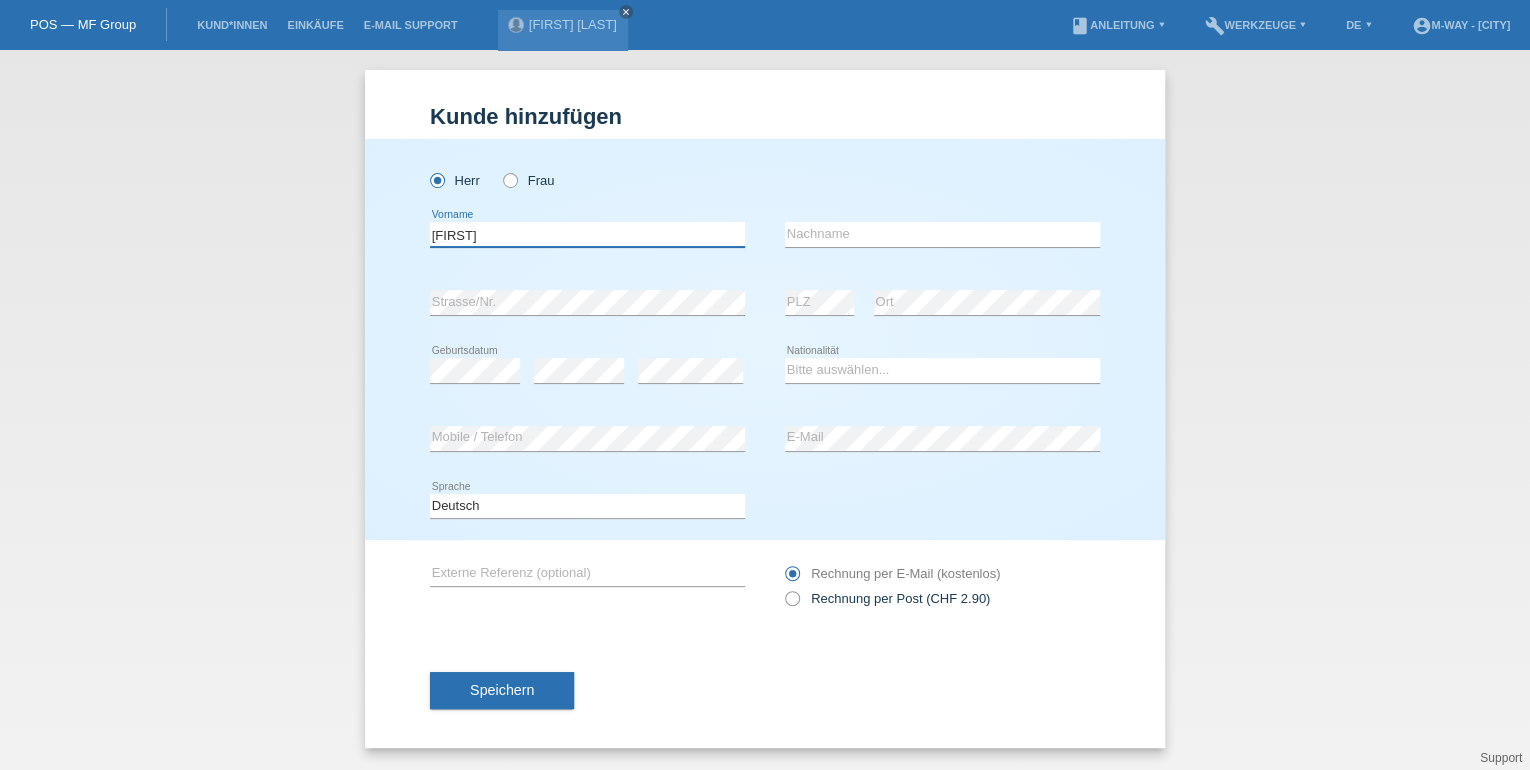 type on "[FIRST]" 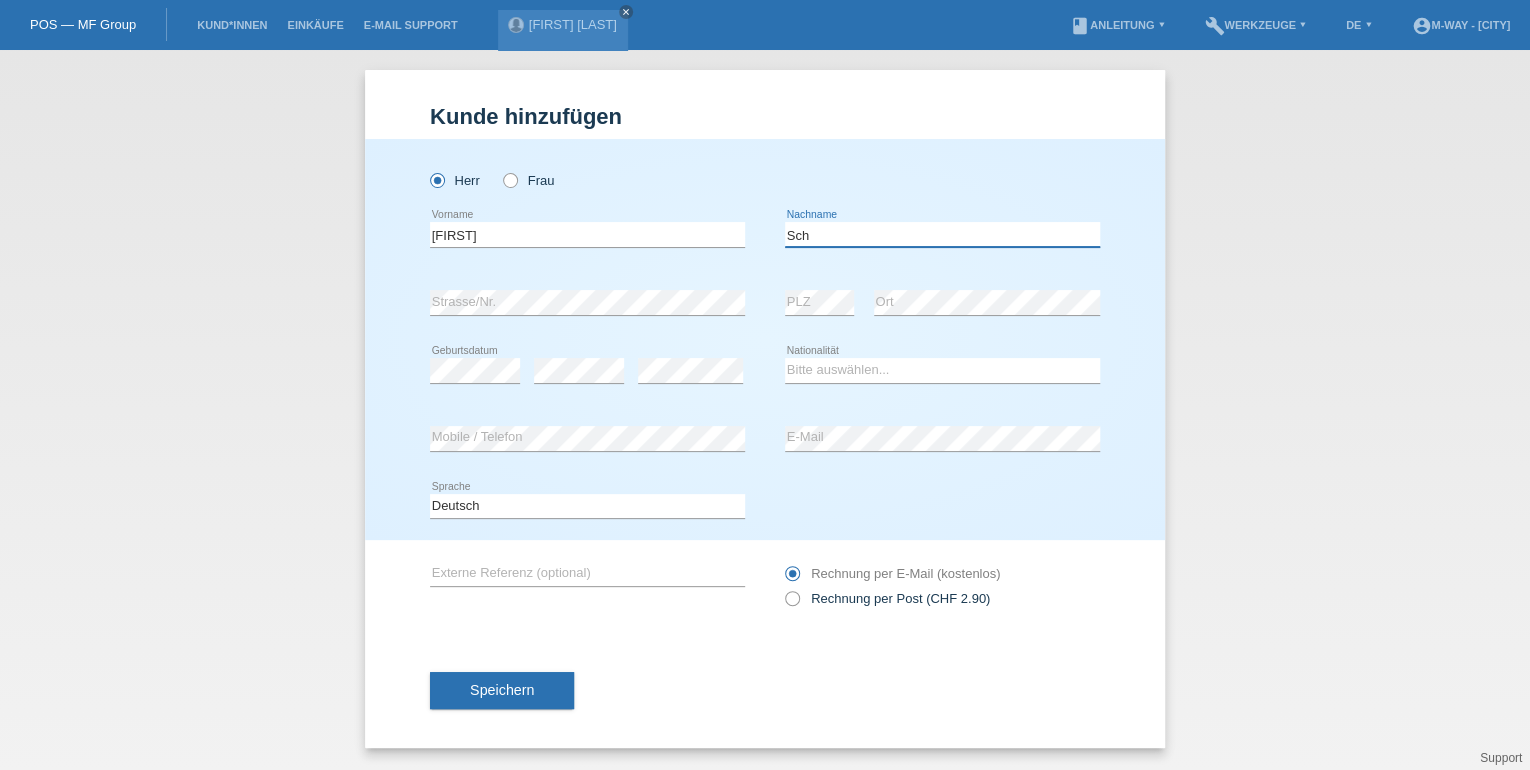 type on "[LAST]" 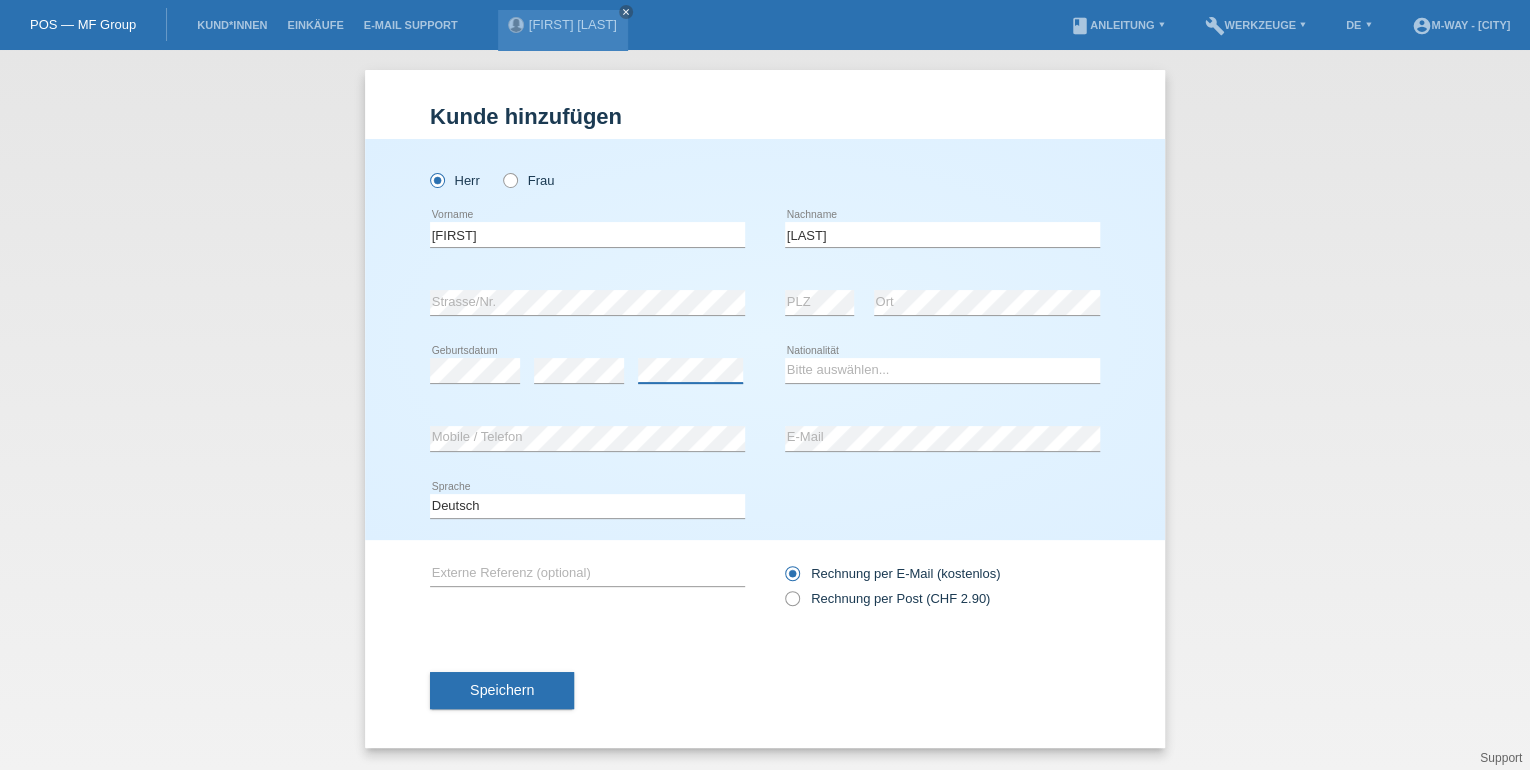 click on "error" at bounding box center [690, 370] 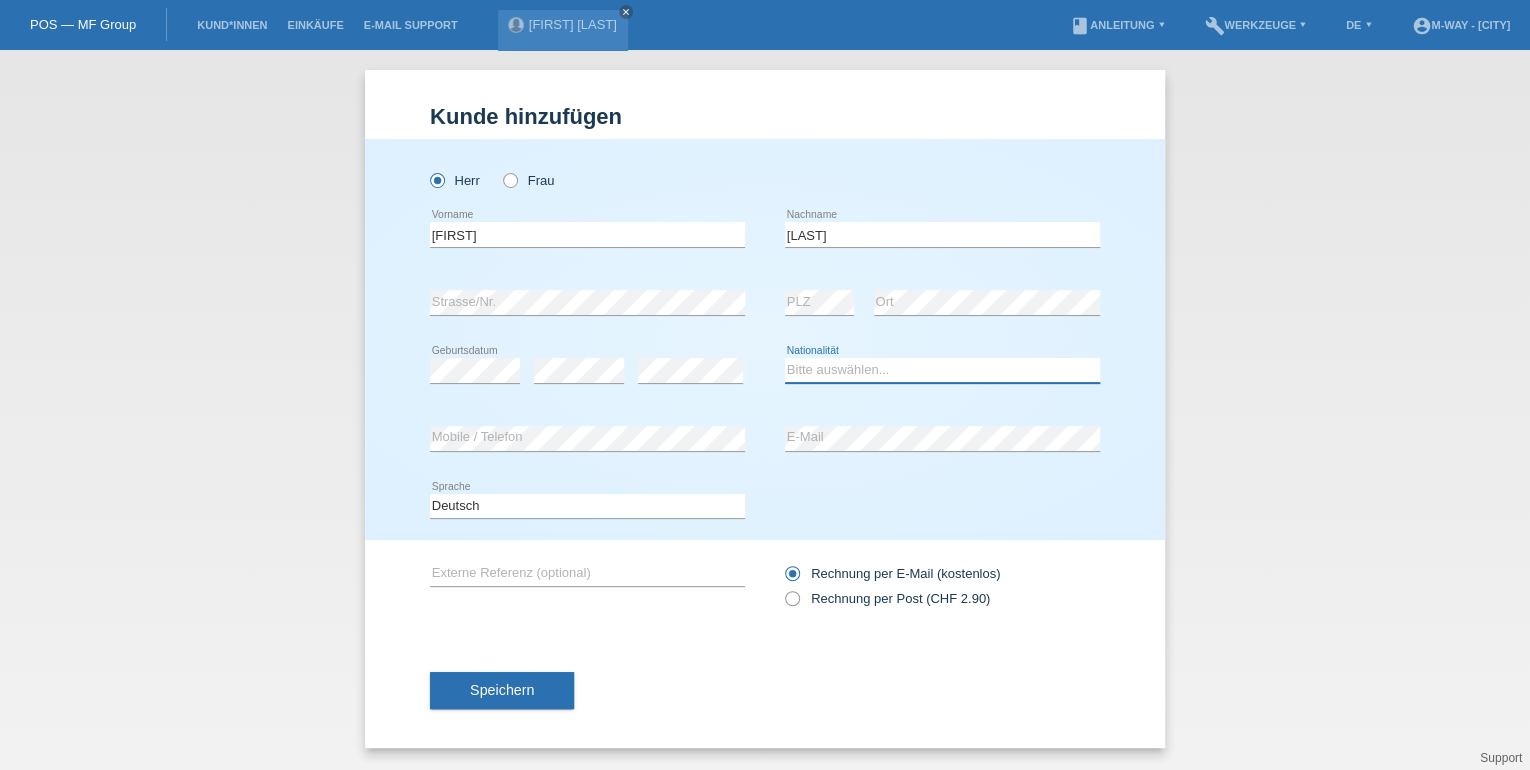 drag, startPoint x: 876, startPoint y: 364, endPoint x: 864, endPoint y: 362, distance: 12.165525 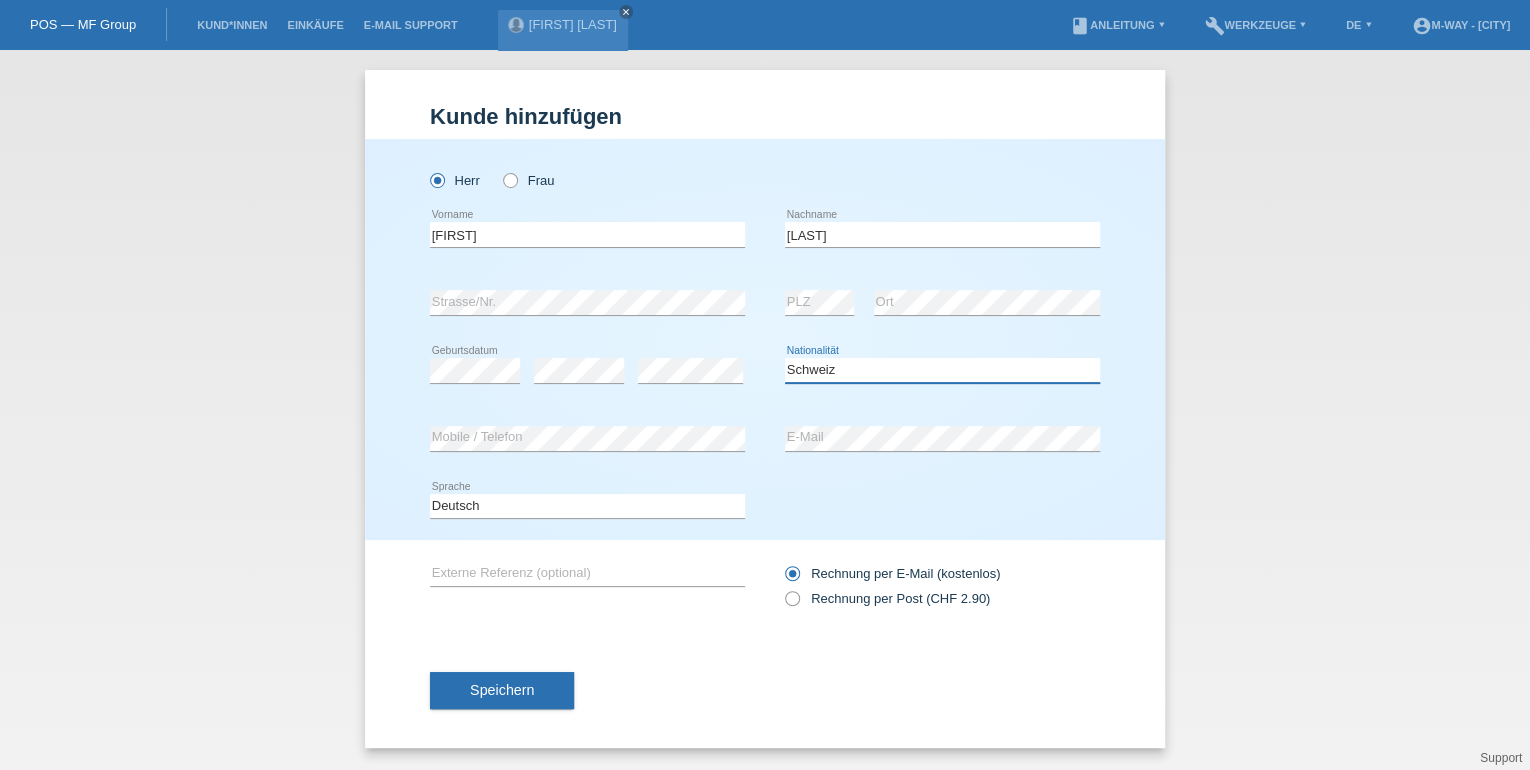 click on "Bitte auswählen...
Schweiz
Deutschland
Liechtenstein
Österreich
------------
Afghanistan
Ägypten
Åland
Albanien
Algerien" at bounding box center (942, 370) 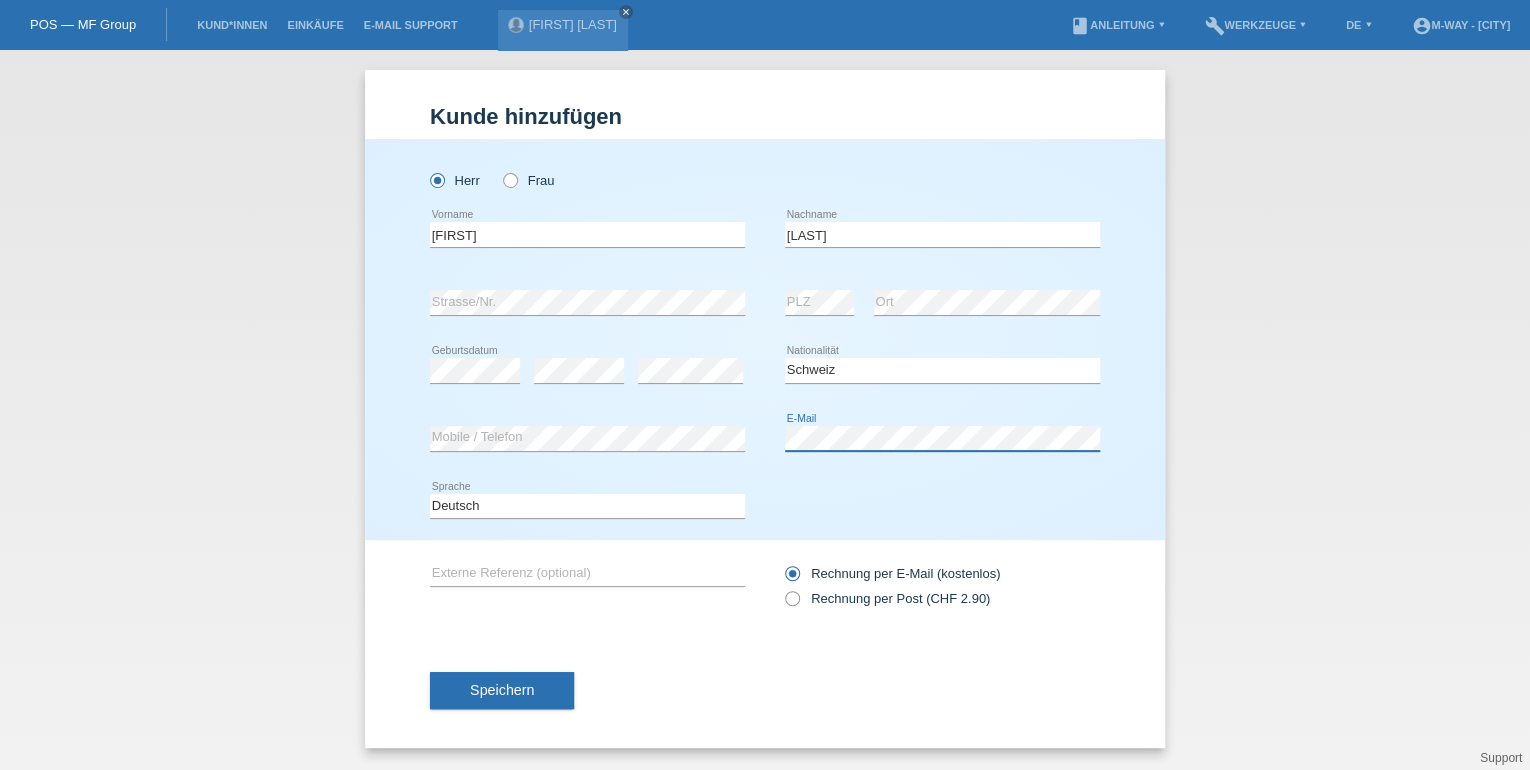 click on "error
Mobile / Telefon
error
E-Mail" at bounding box center [765, 439] 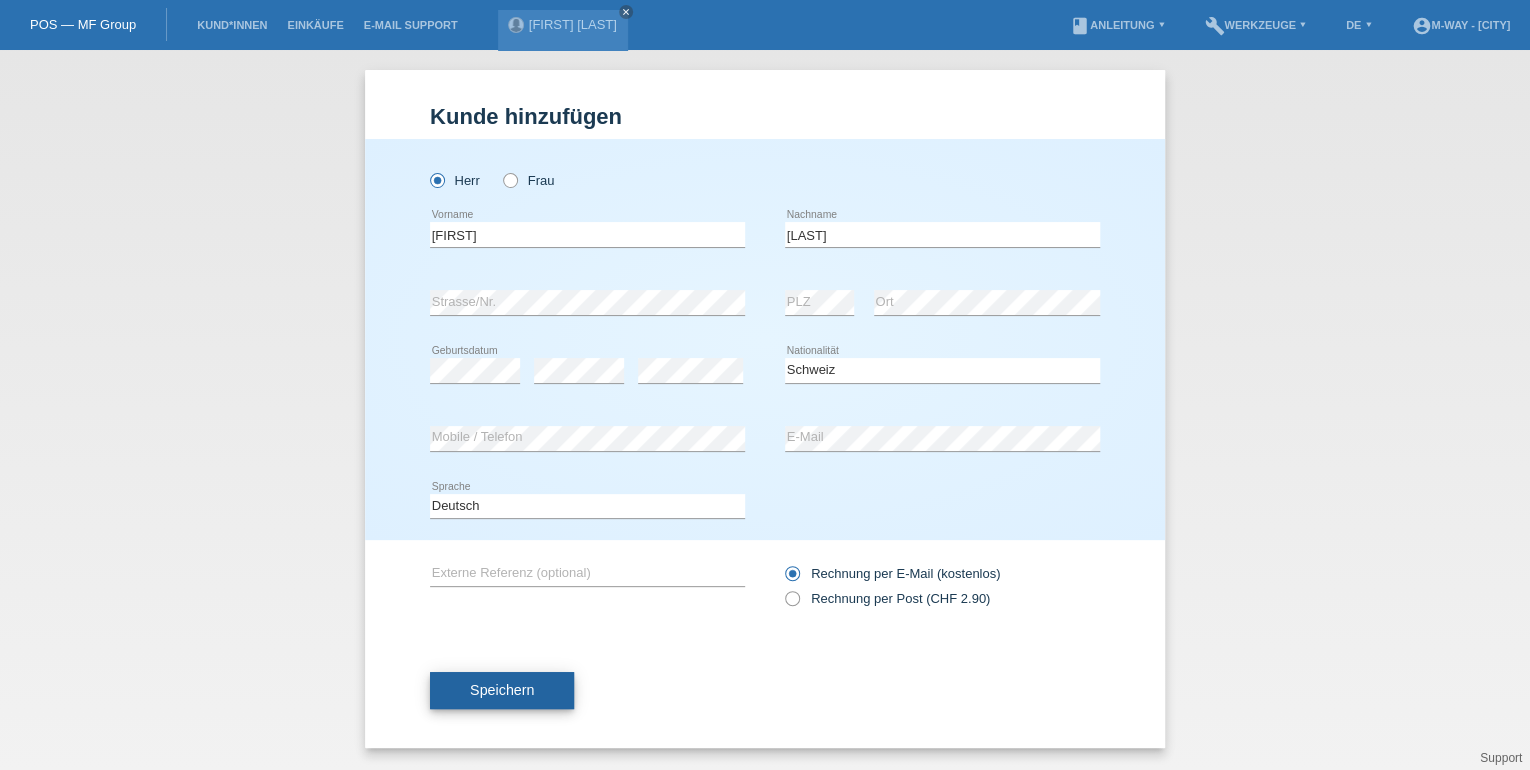 click on "Speichern" at bounding box center [502, 691] 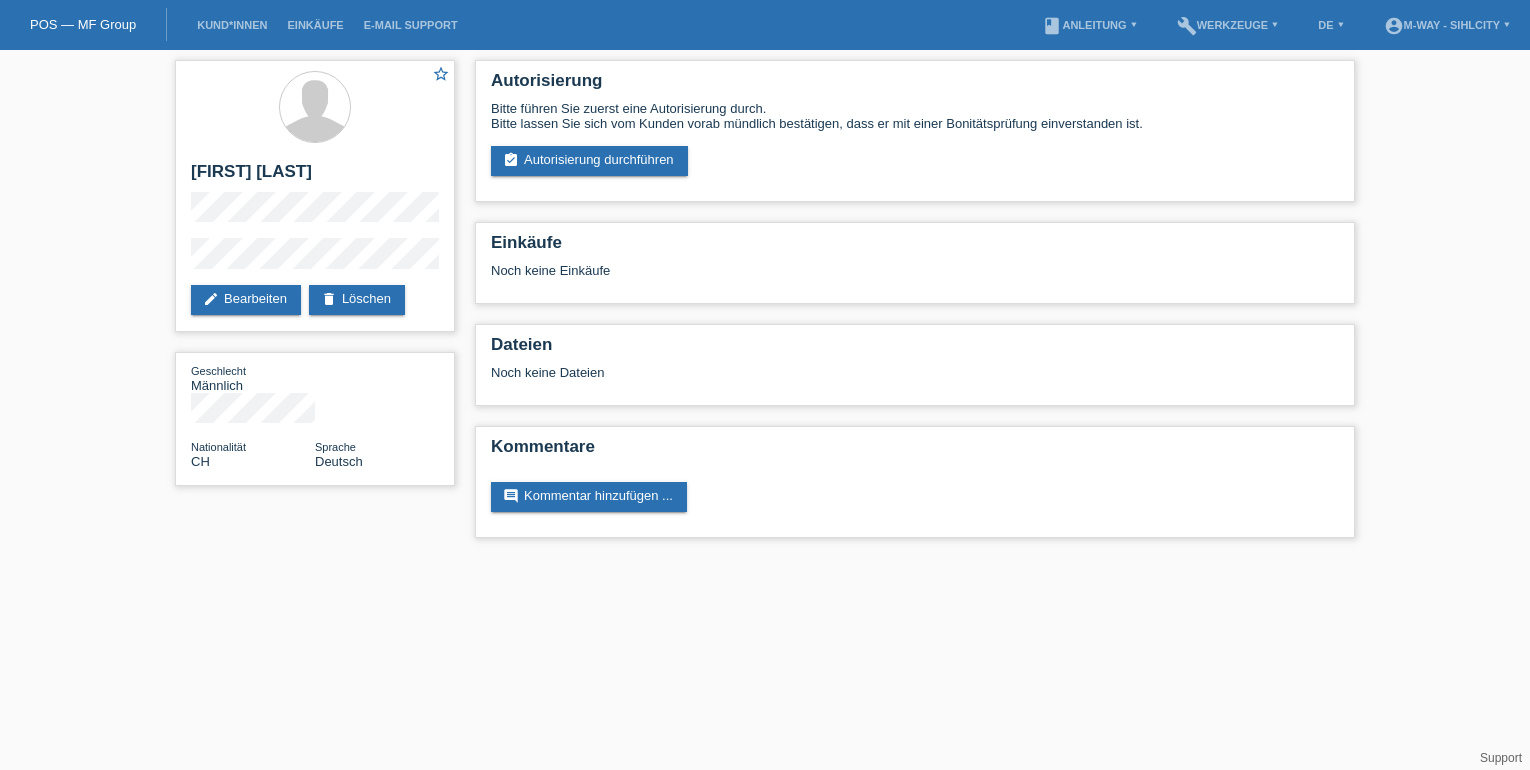 scroll, scrollTop: 0, scrollLeft: 0, axis: both 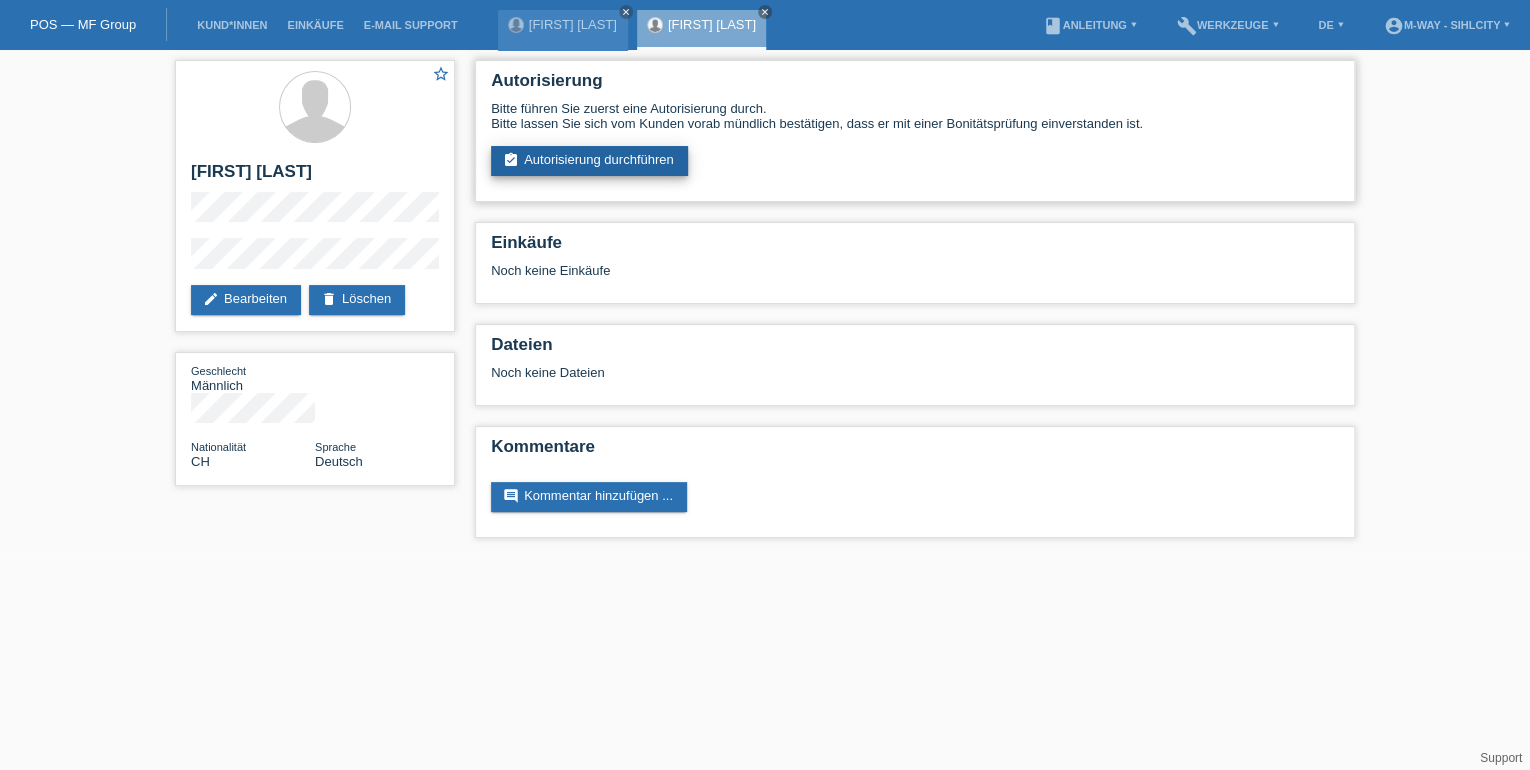 click on "assignment_turned_in  Autorisierung durchführen" at bounding box center [589, 161] 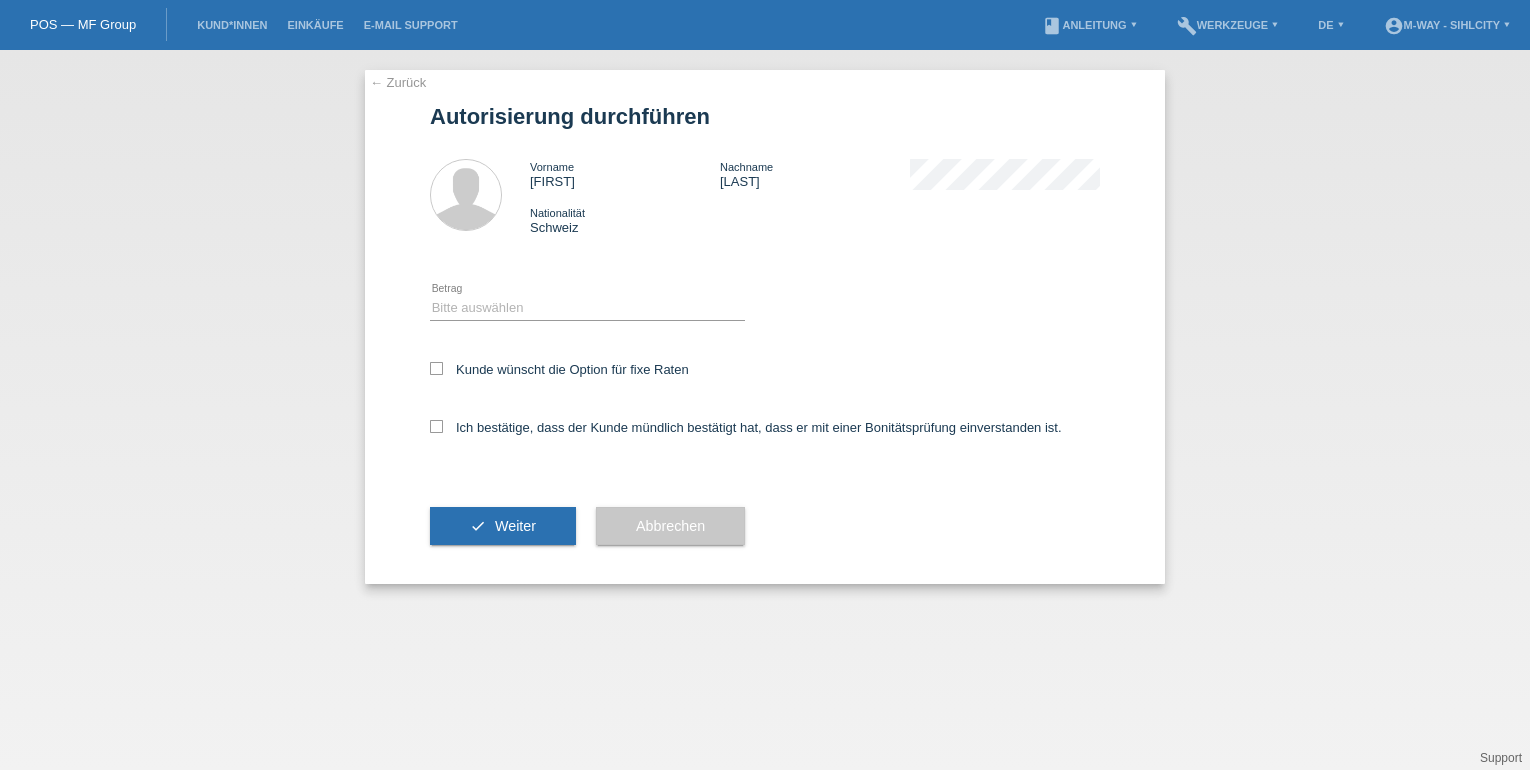 scroll, scrollTop: 0, scrollLeft: 0, axis: both 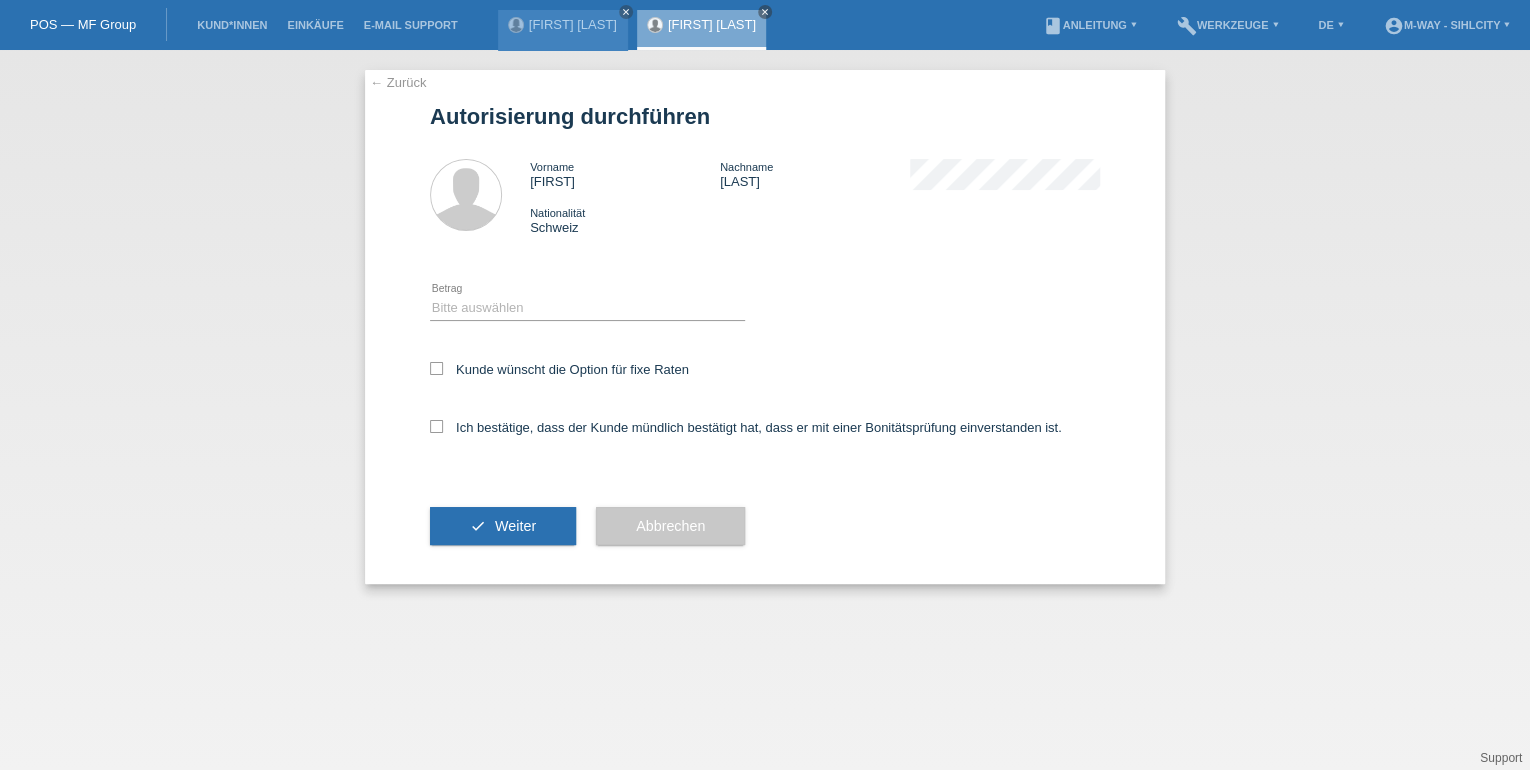click at bounding box center (587, 320) 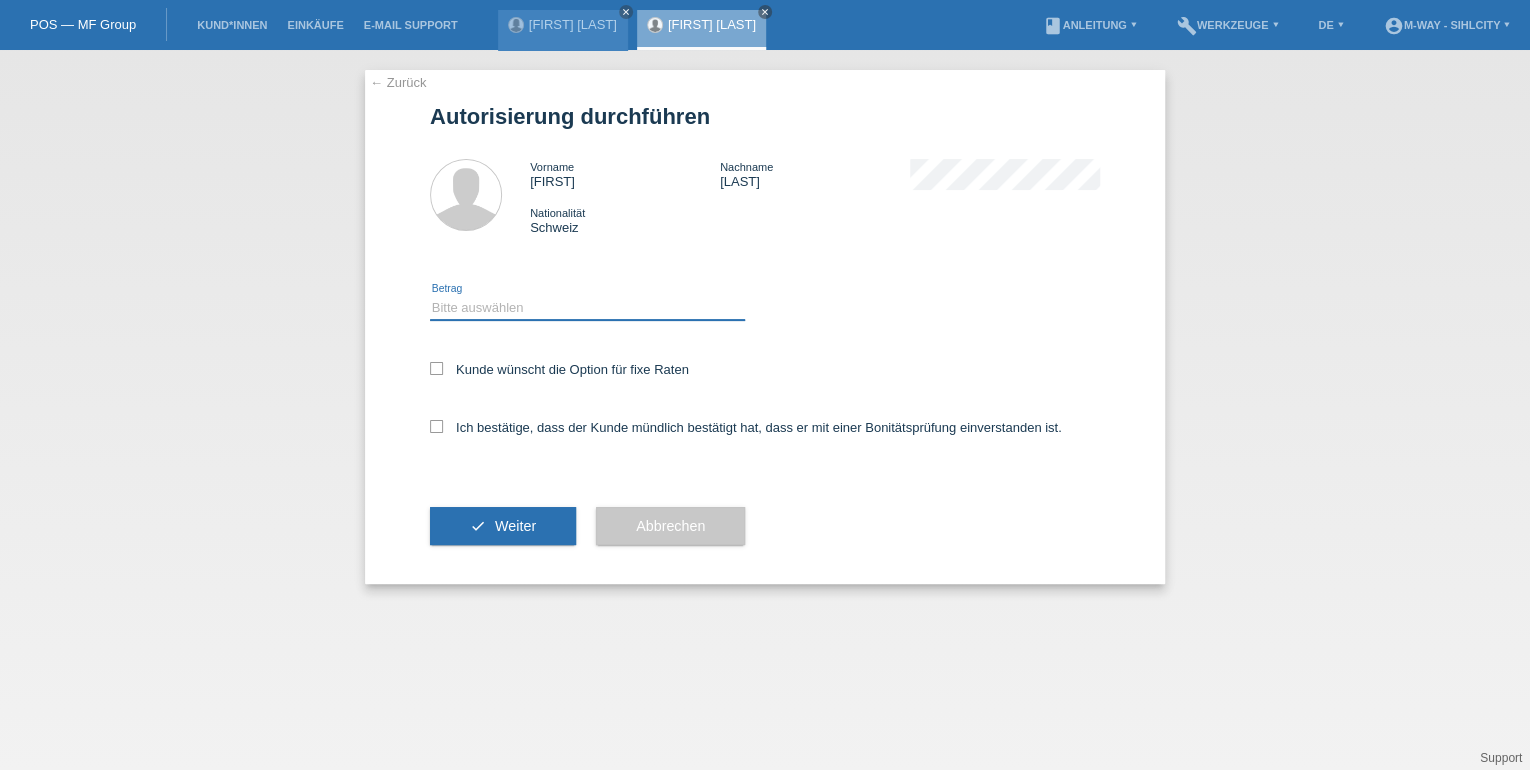 drag, startPoint x: 501, startPoint y: 308, endPoint x: 501, endPoint y: 323, distance: 15 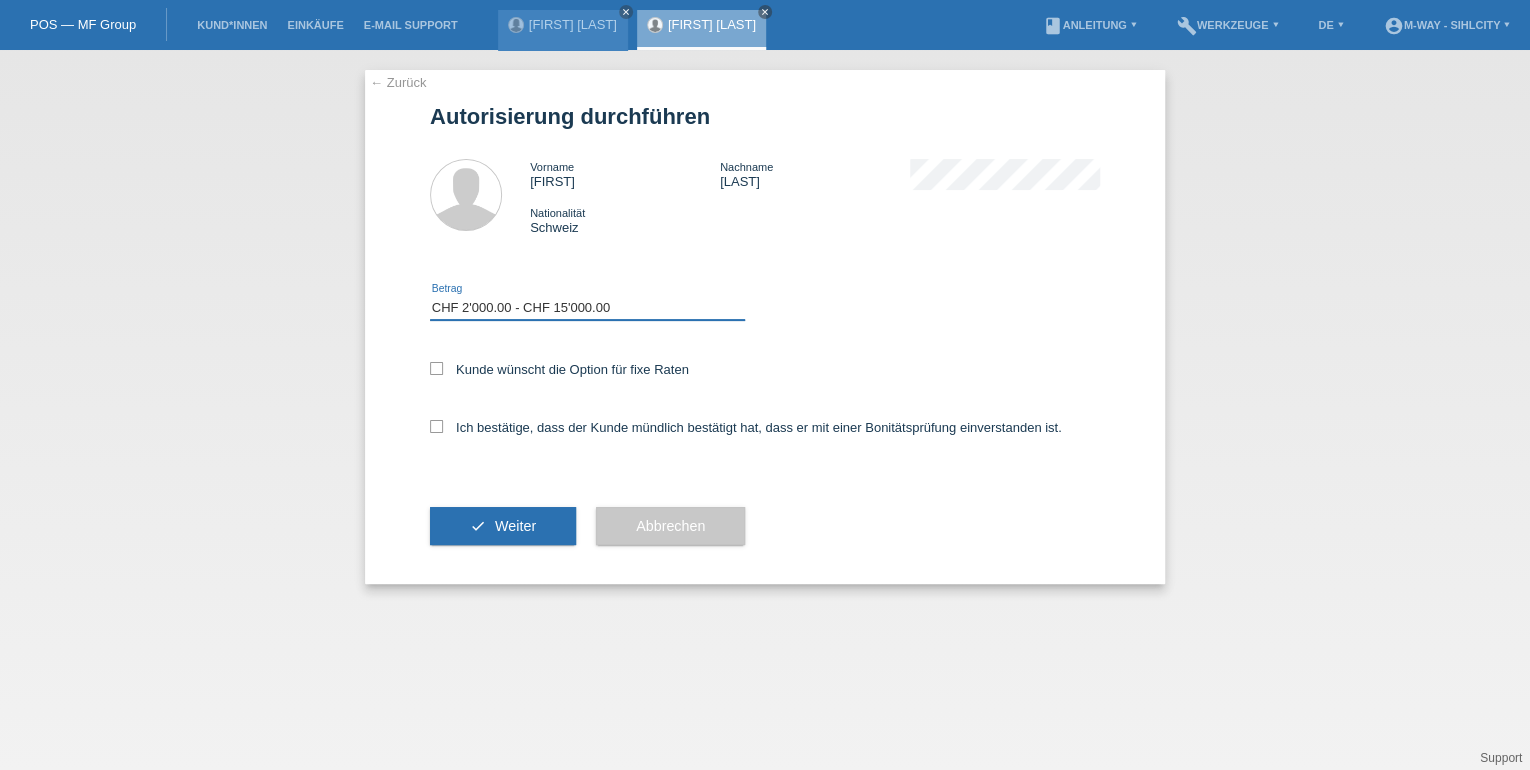 click on "Bitte auswählen
CHF 1.00 - CHF 499.00
CHF 500.00 - CHF 1'999.00
CHF 2'000.00 - CHF 15'000.00" at bounding box center [587, 308] 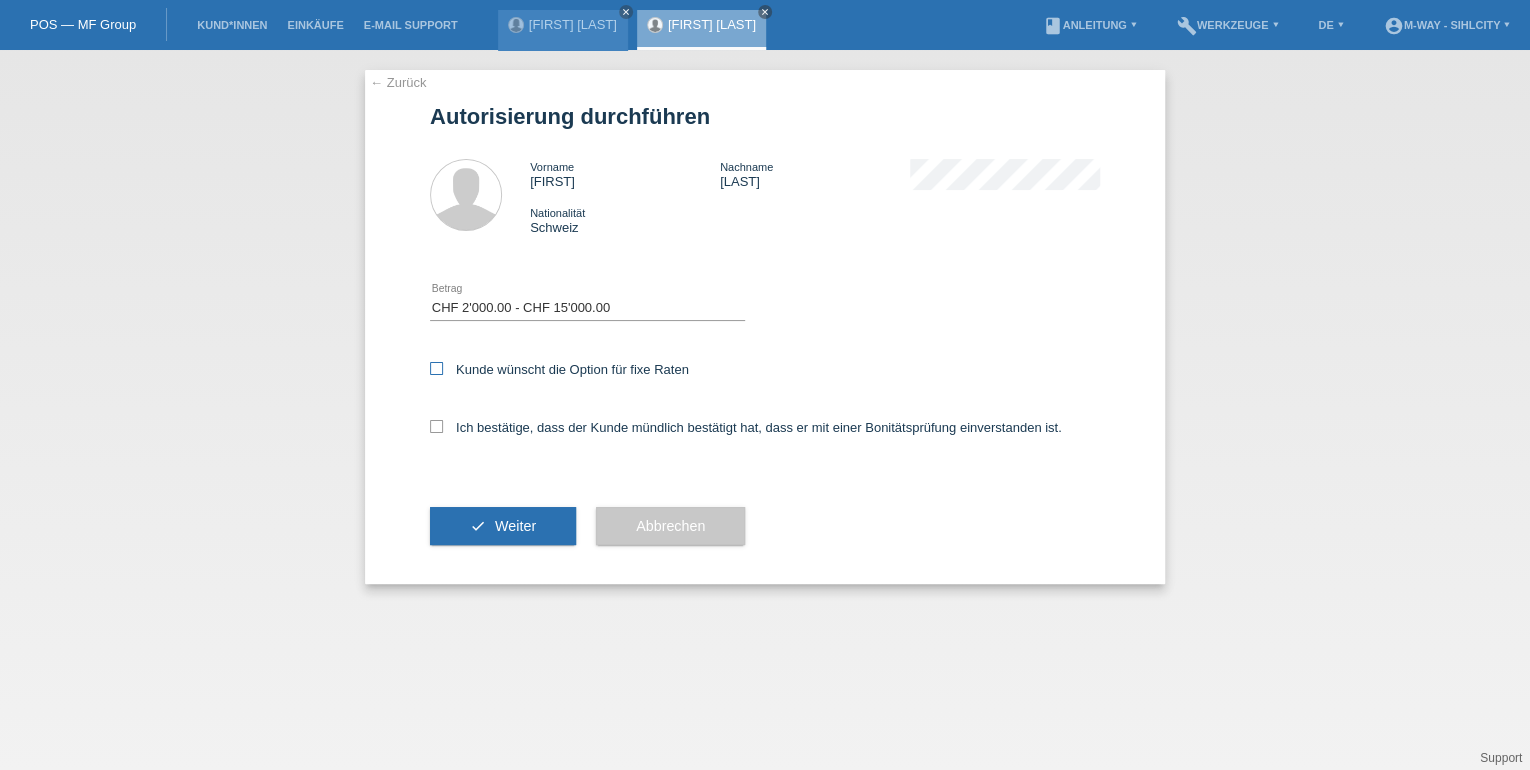 click at bounding box center (436, 368) 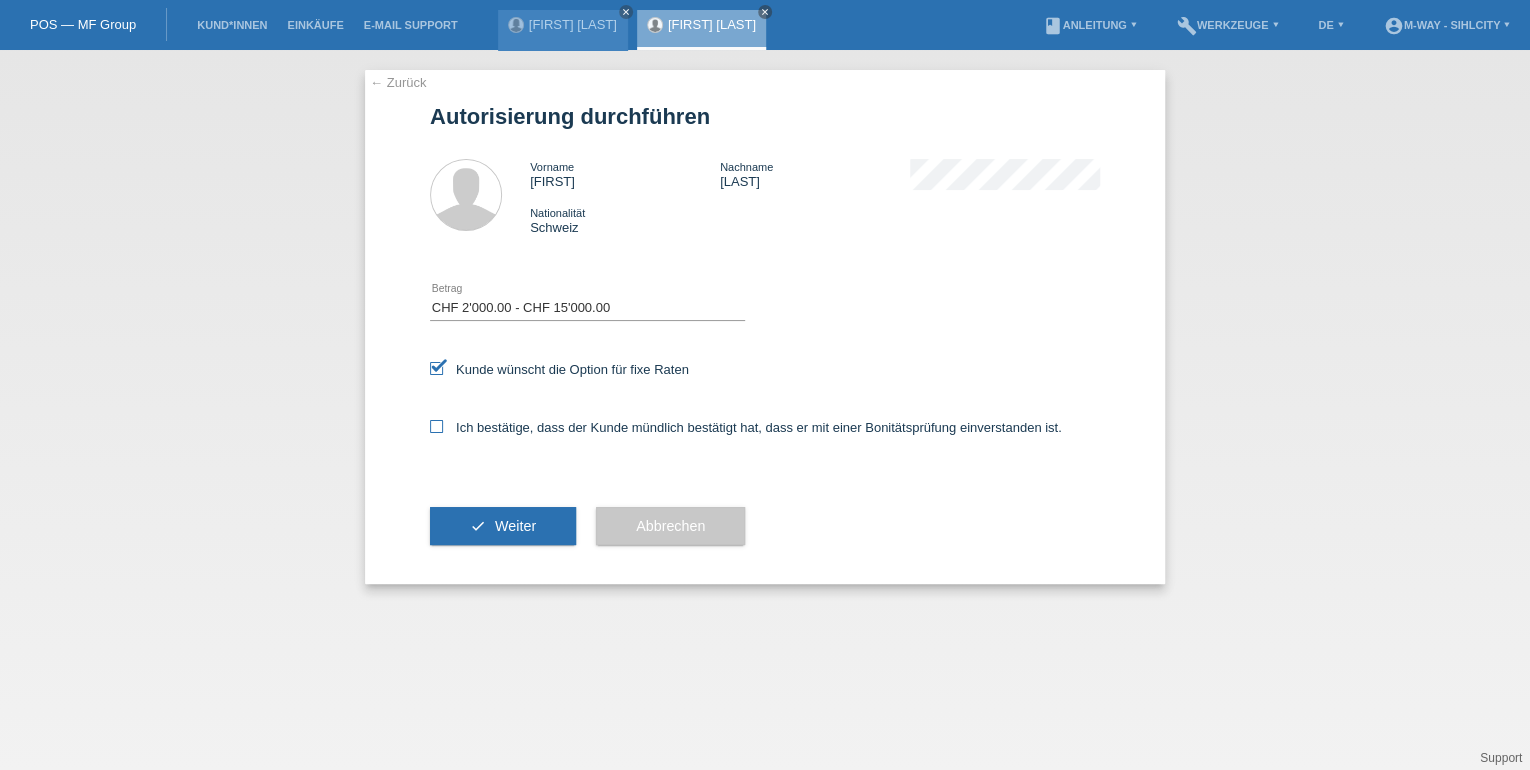 click on "Ich bestätige, dass der Kunde mündlich bestätigt hat, dass er mit einer Bonitätsprüfung einverstanden ist." at bounding box center (746, 427) 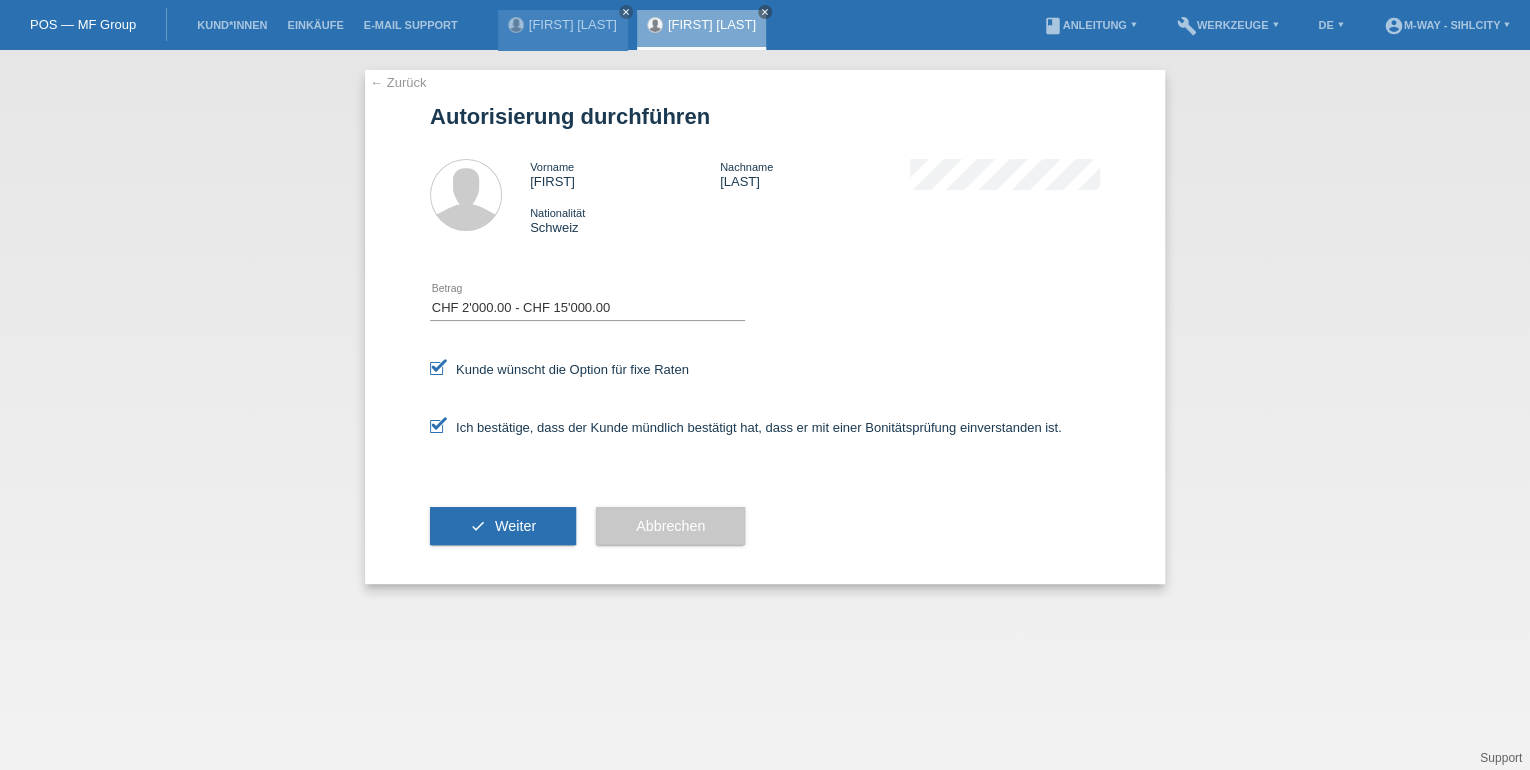 drag, startPoint x: 489, startPoint y: 524, endPoint x: 492, endPoint y: 514, distance: 10.440307 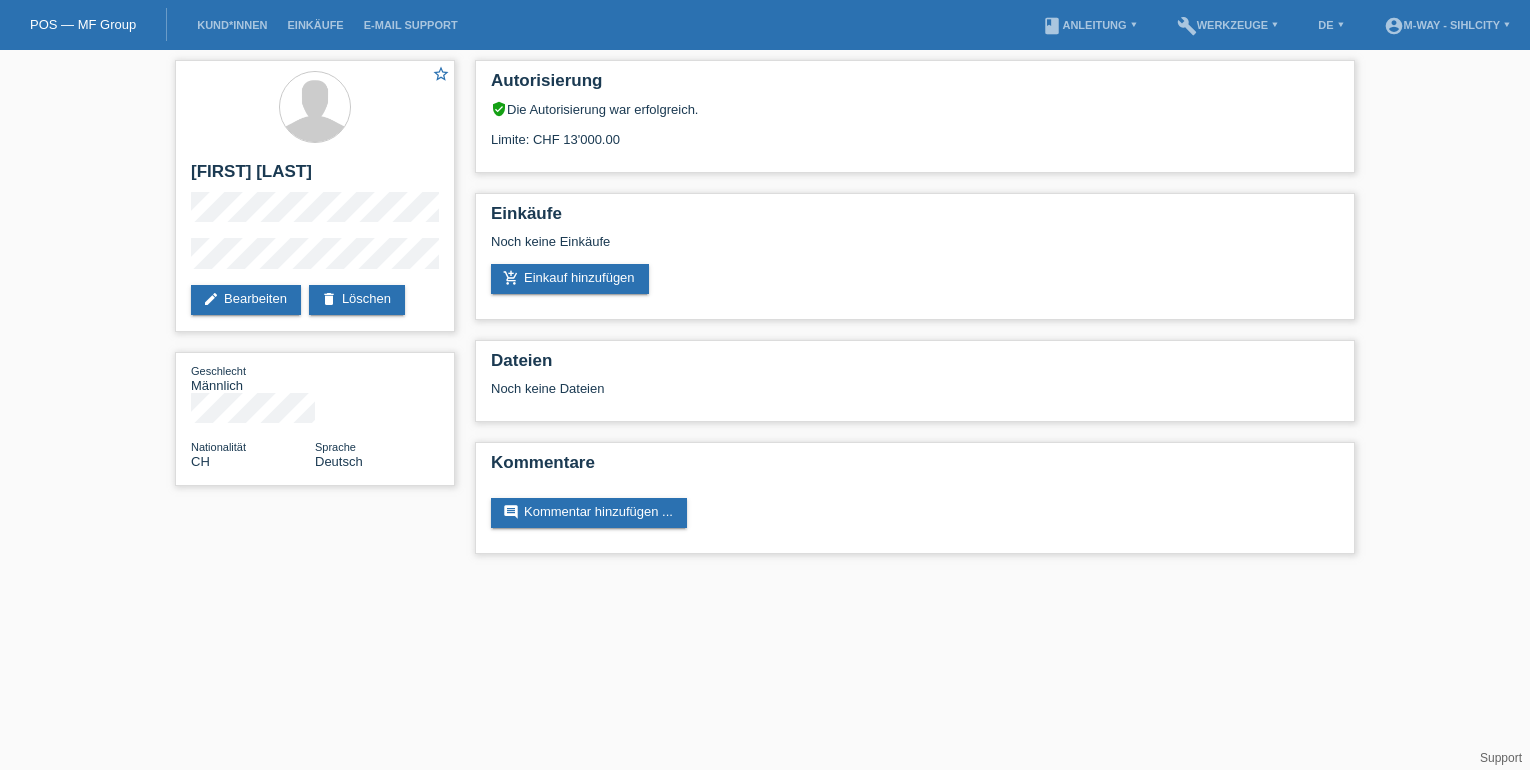 scroll, scrollTop: 0, scrollLeft: 0, axis: both 